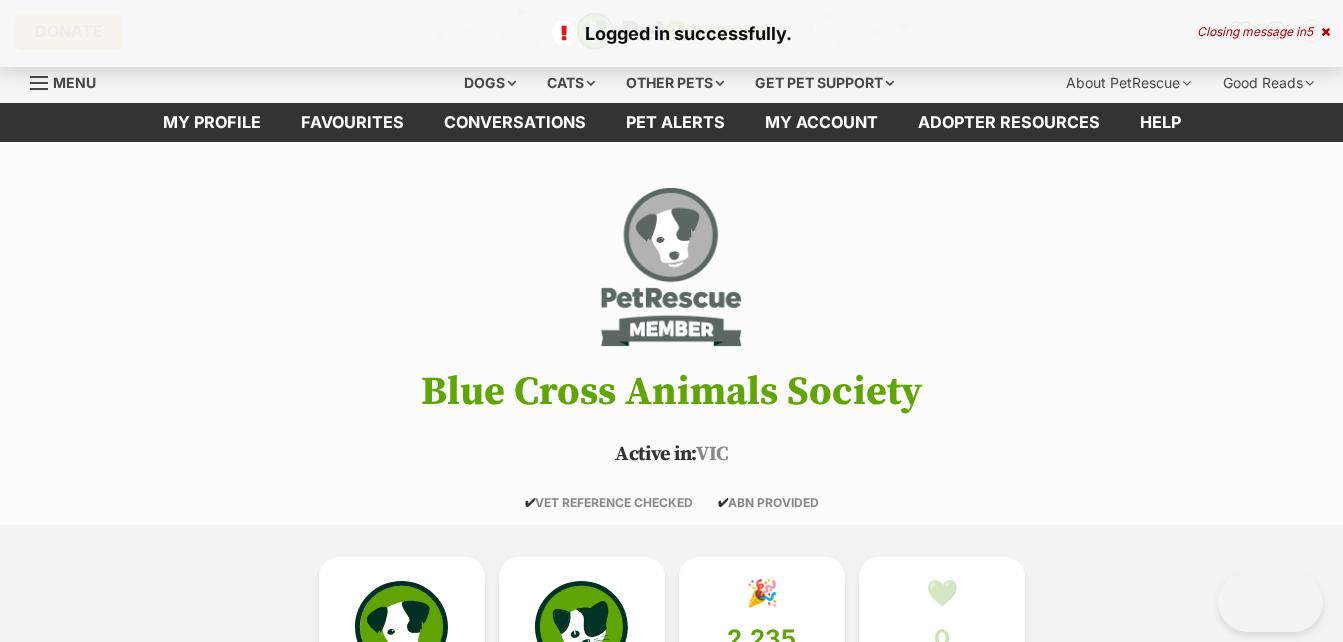 scroll, scrollTop: 0, scrollLeft: 0, axis: both 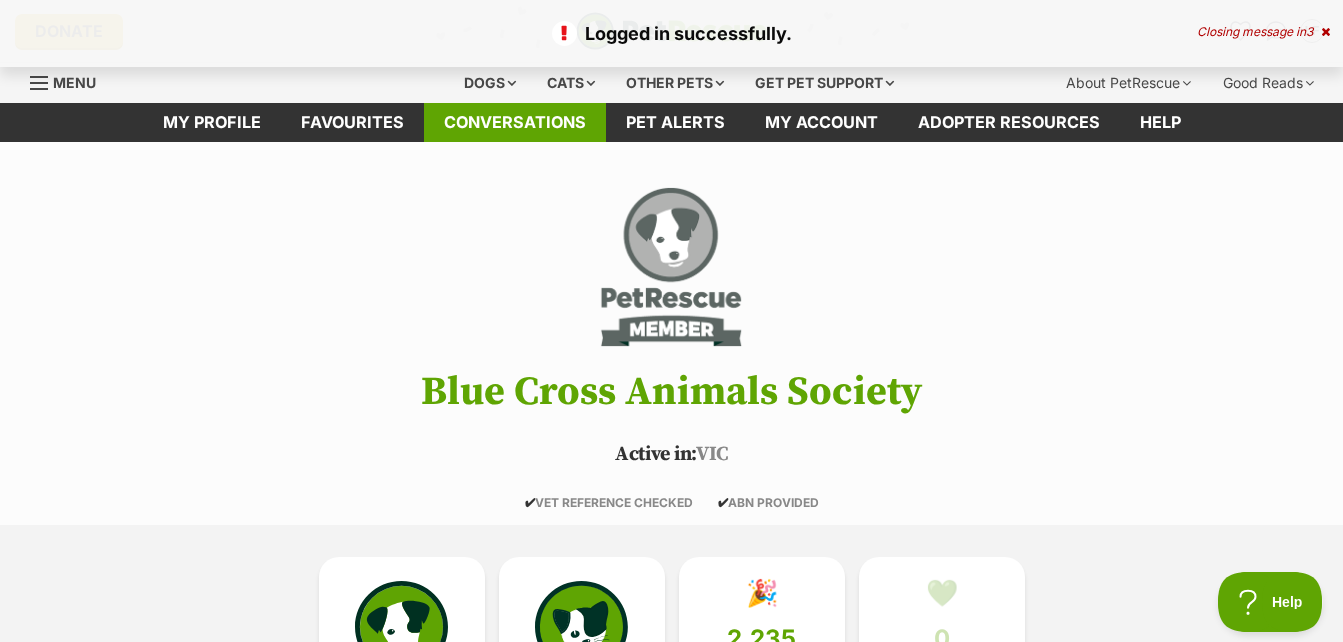 click on "Conversations" at bounding box center (515, 122) 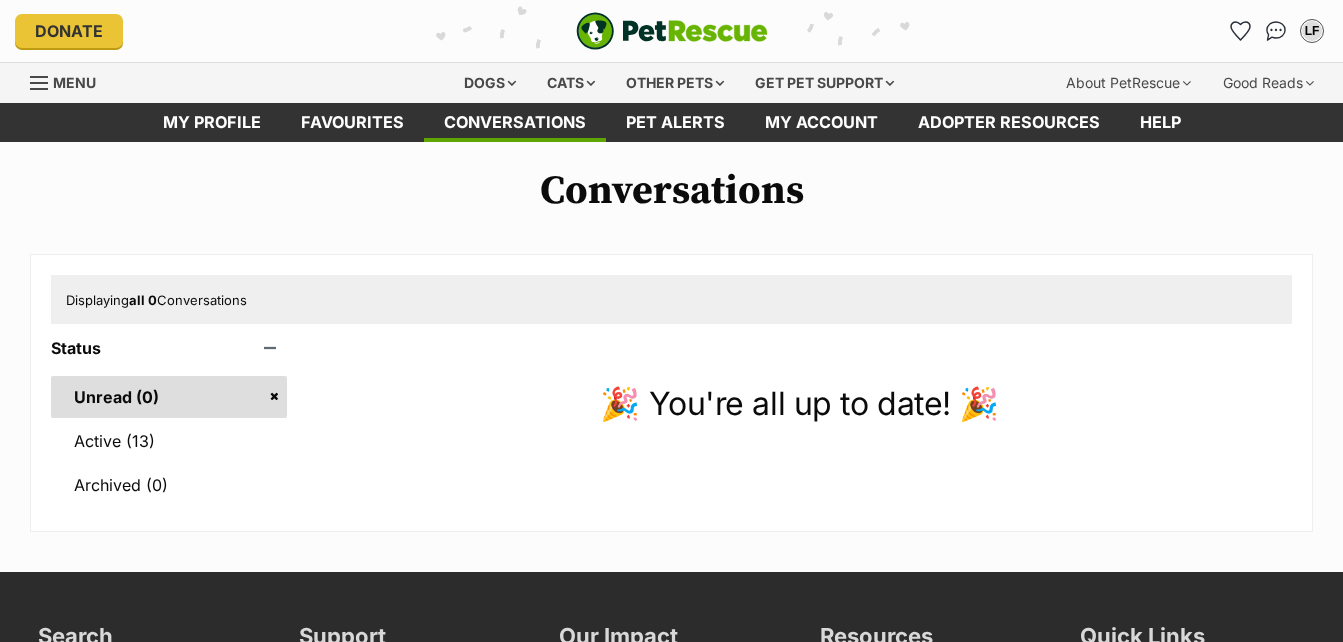 scroll, scrollTop: 0, scrollLeft: 0, axis: both 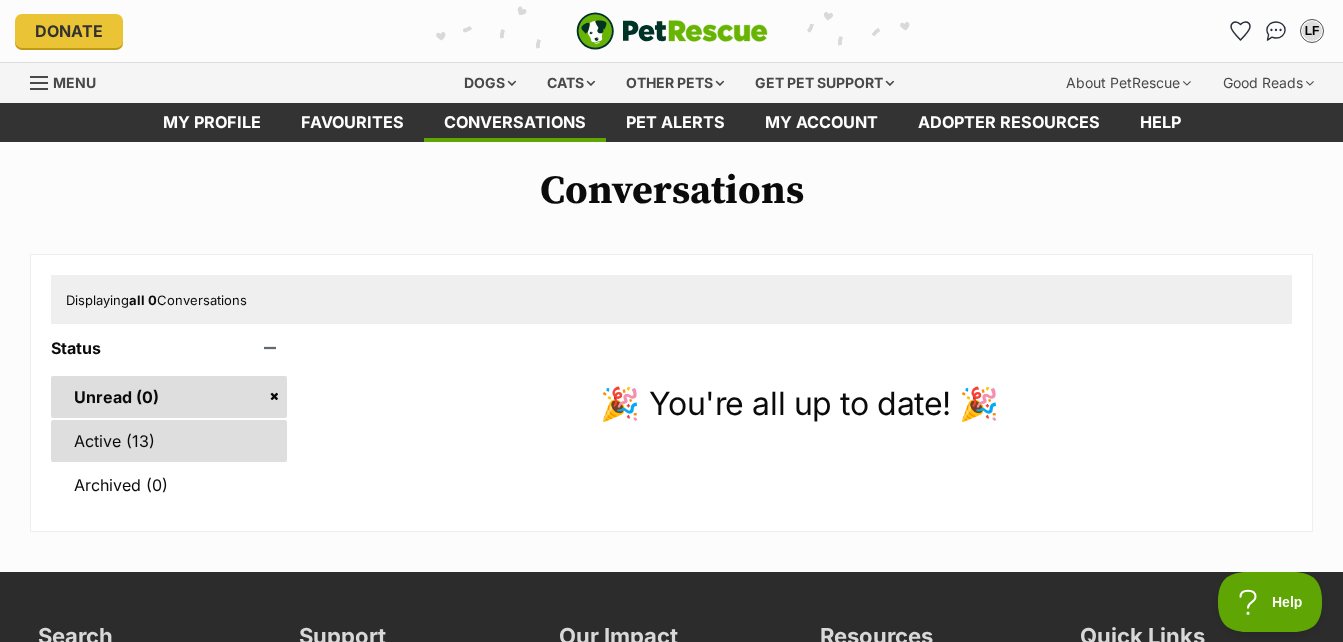 click on "Active (13)" at bounding box center [169, 441] 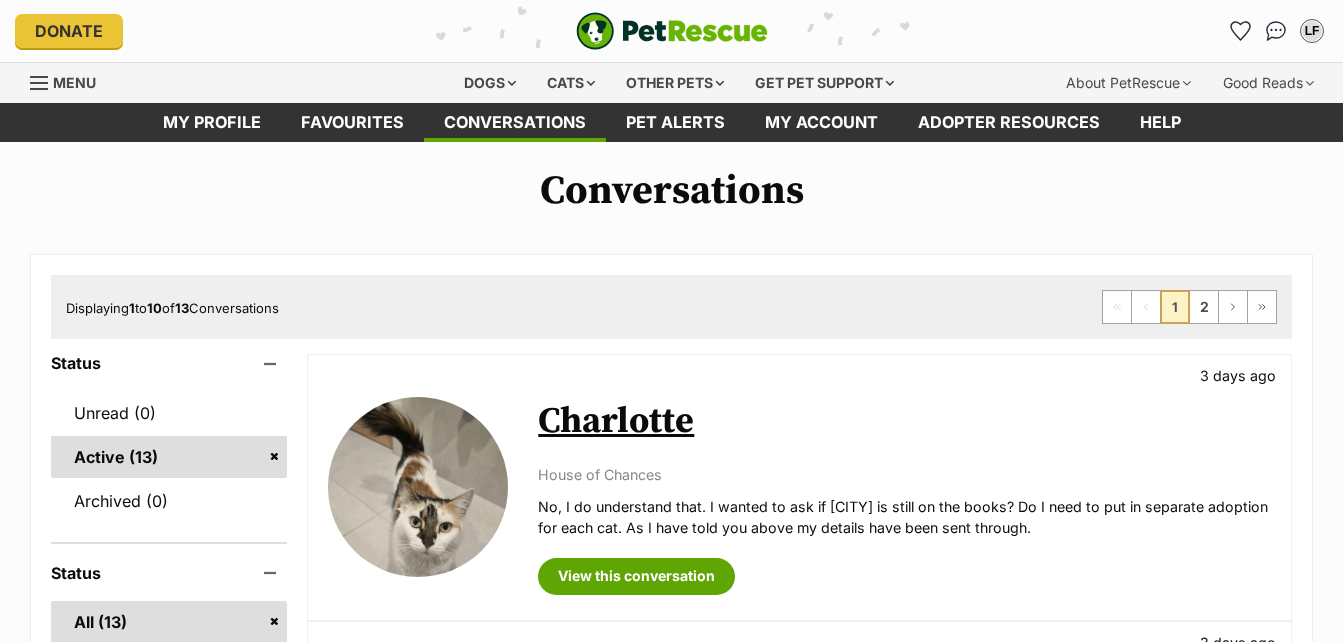 scroll, scrollTop: 0, scrollLeft: 0, axis: both 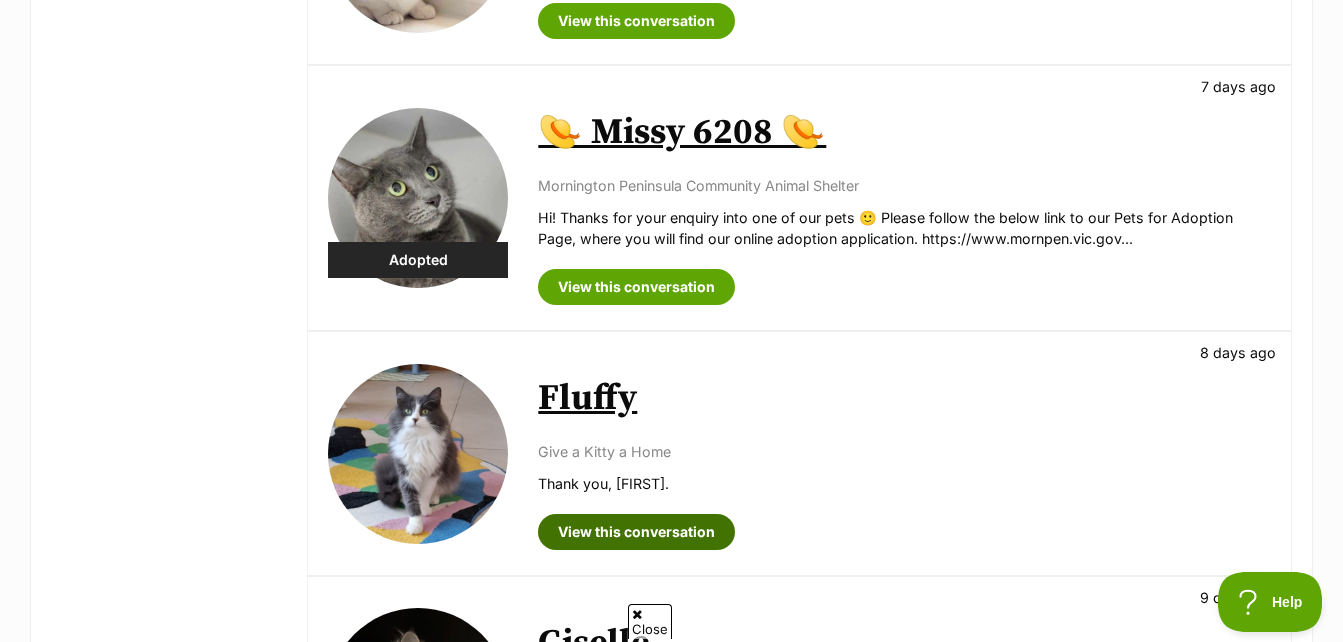 click on "View this conversation" at bounding box center (636, 532) 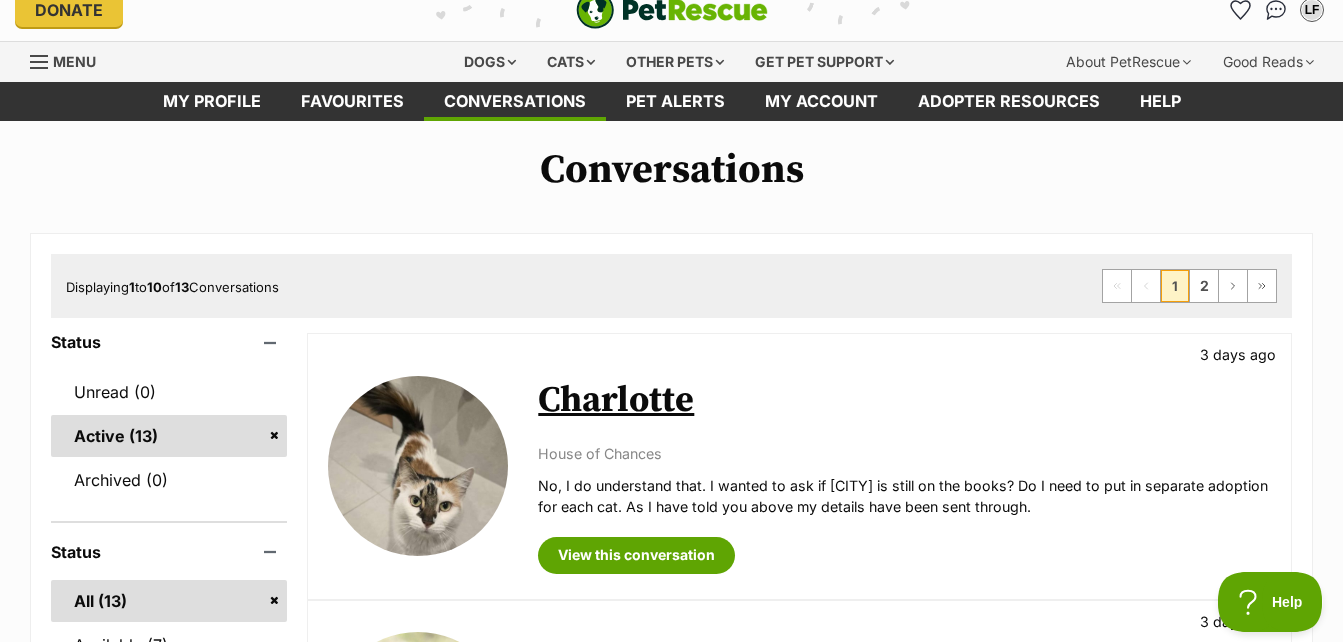 scroll, scrollTop: 0, scrollLeft: 0, axis: both 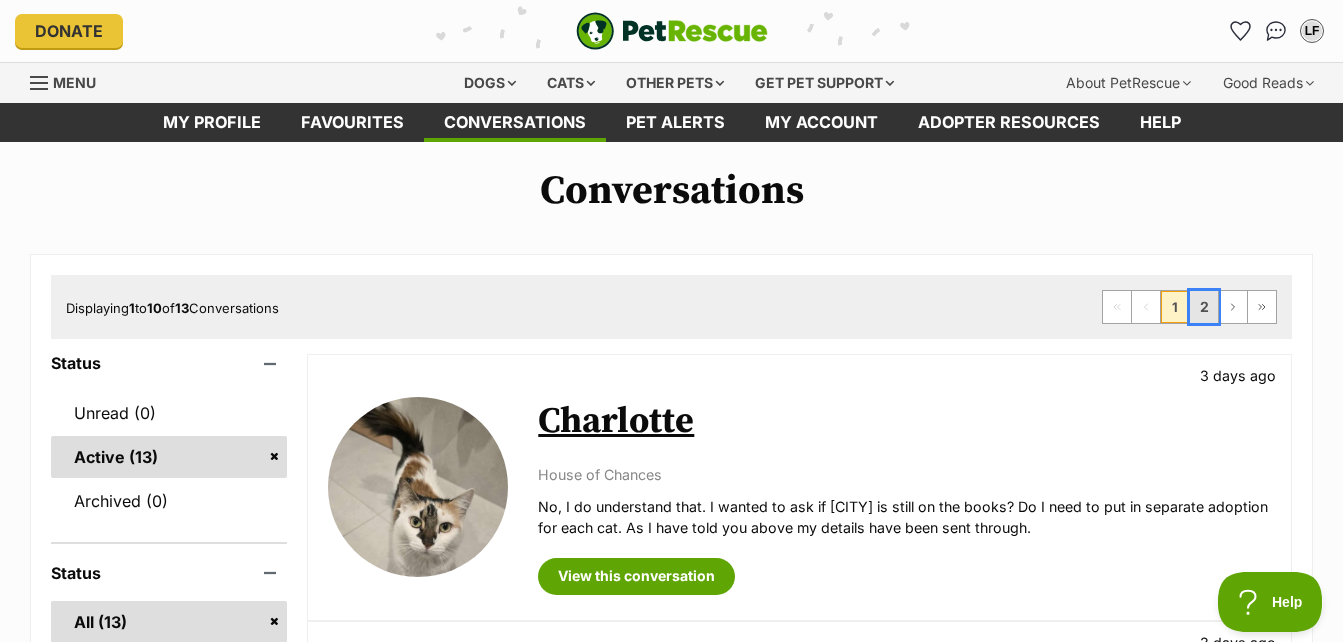 click on "2" at bounding box center [1204, 307] 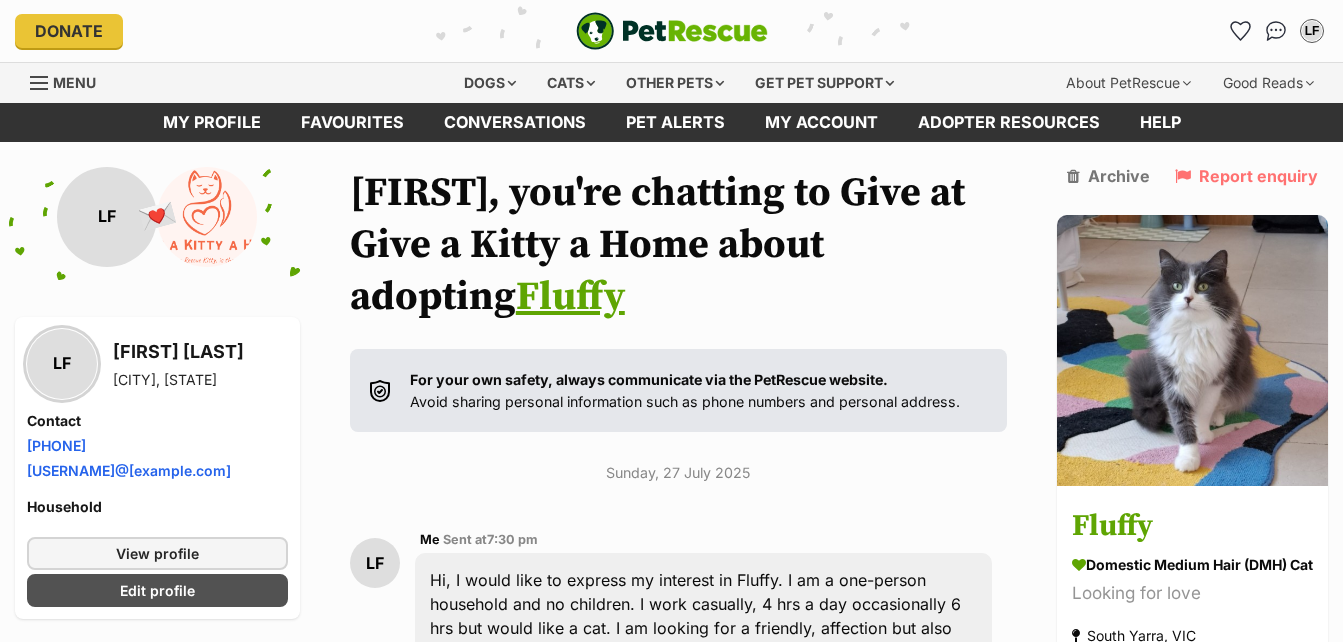 scroll, scrollTop: 23, scrollLeft: 0, axis: vertical 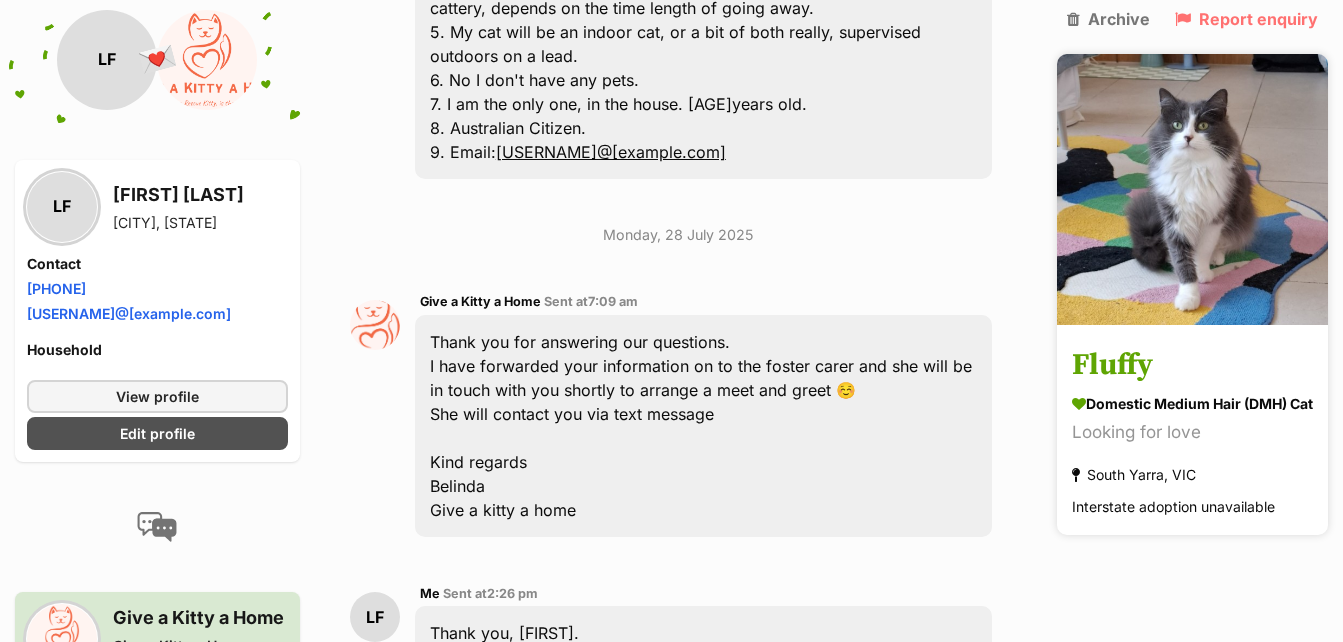 click on "Fluffy" at bounding box center (1192, 366) 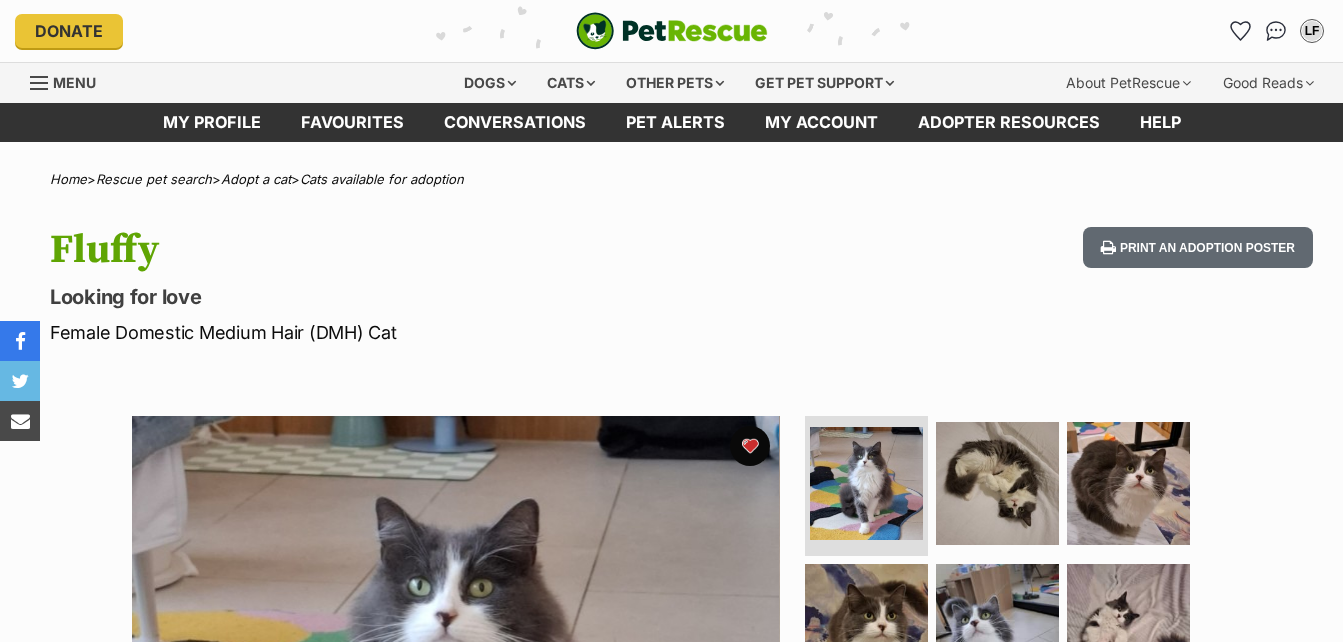 scroll, scrollTop: 0, scrollLeft: 0, axis: both 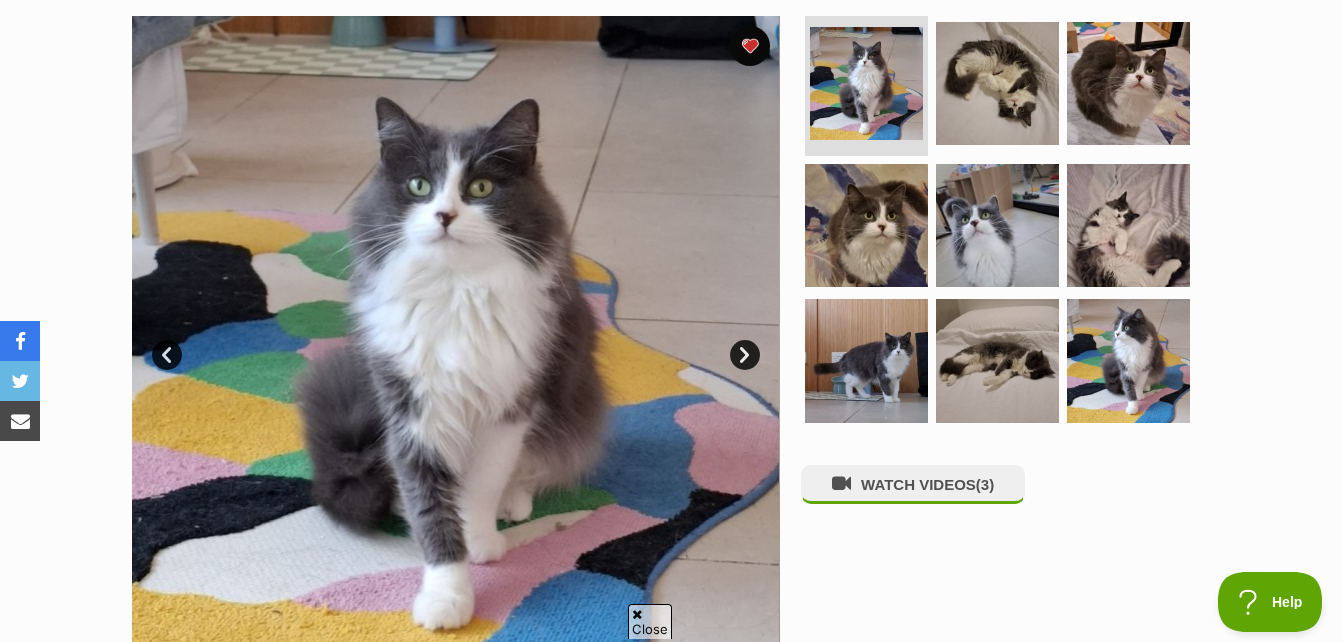 click on "Next" at bounding box center (745, 355) 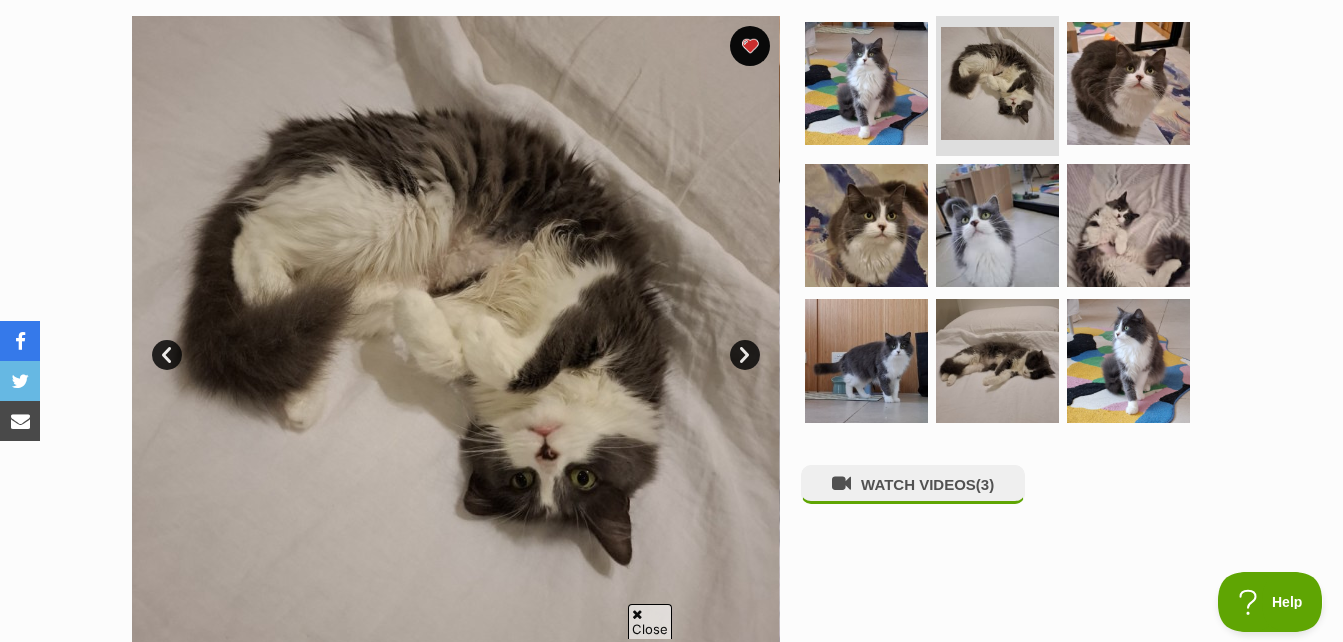 click on "Next" at bounding box center (745, 355) 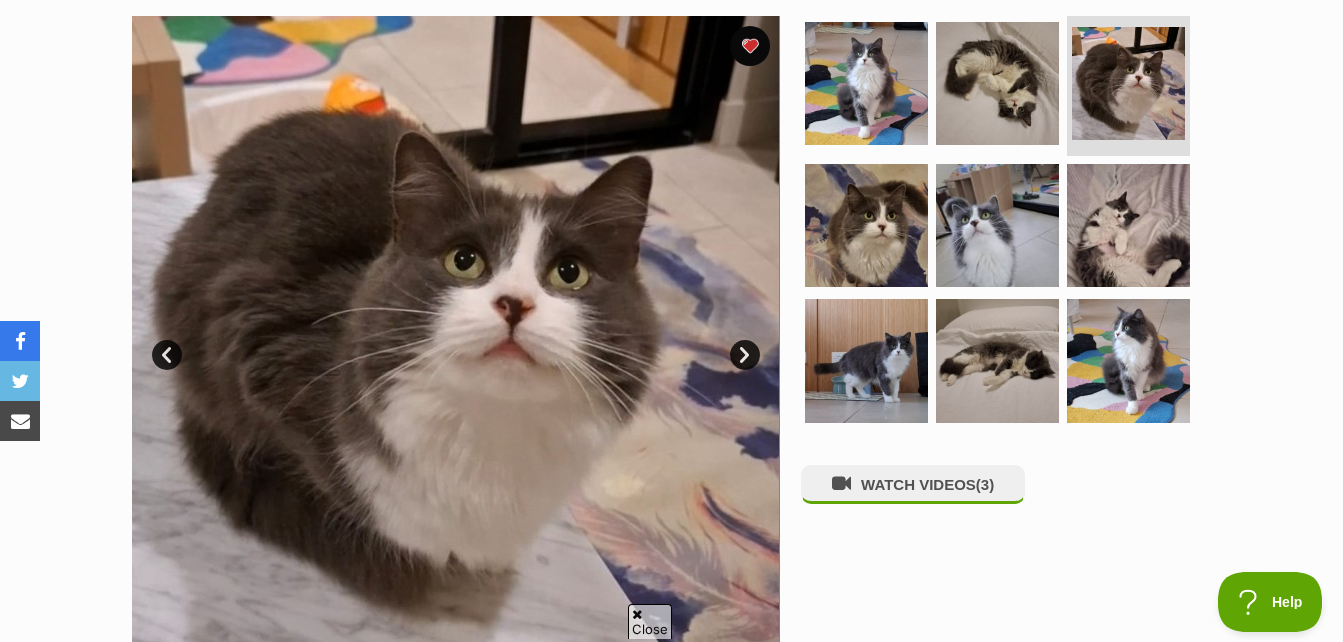 click on "Next" at bounding box center (745, 355) 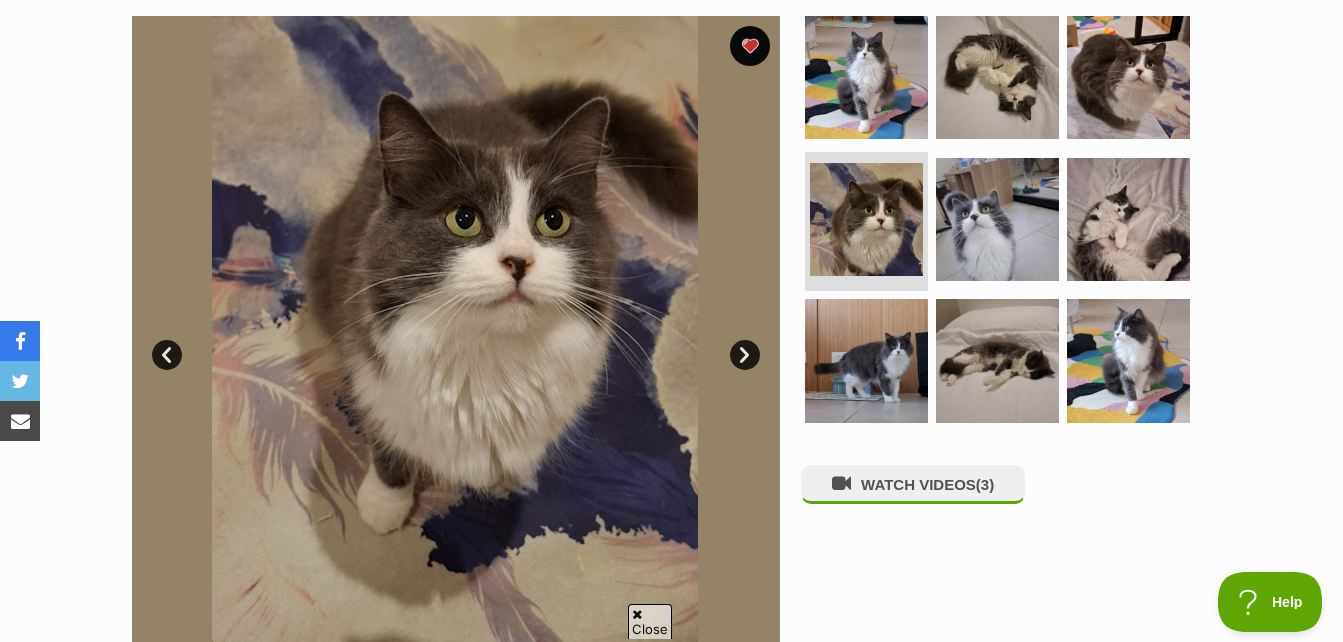 click on "Next" at bounding box center [745, 355] 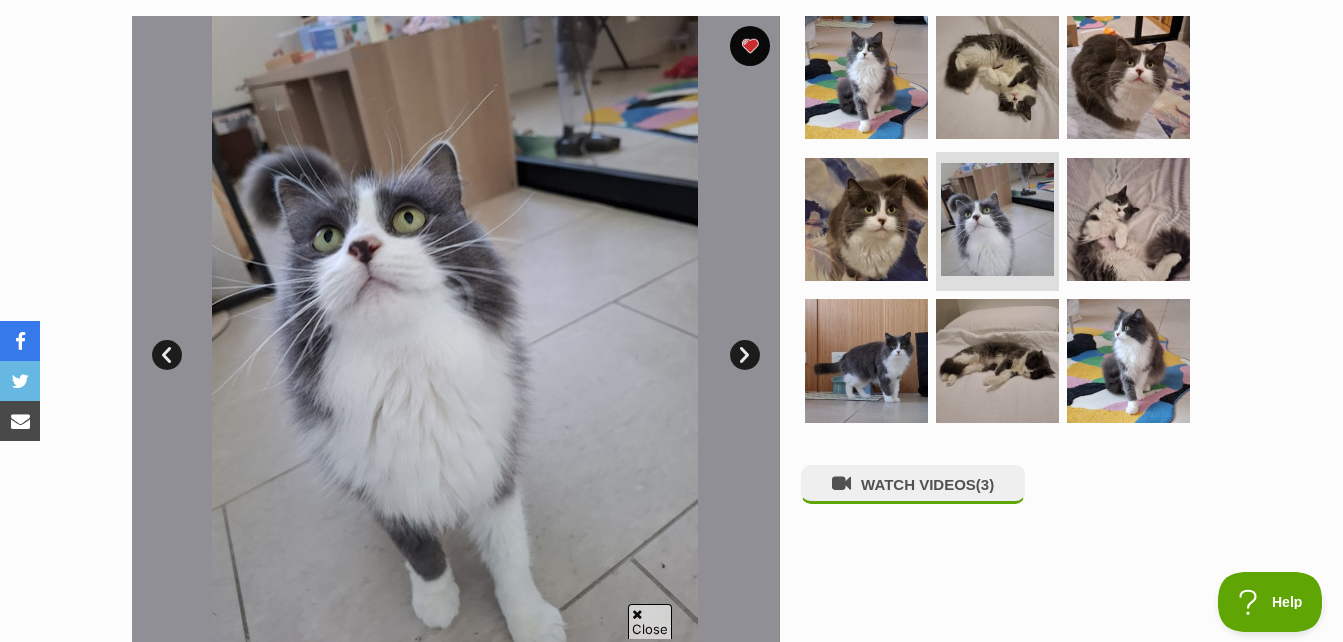 click on "Next" at bounding box center (745, 355) 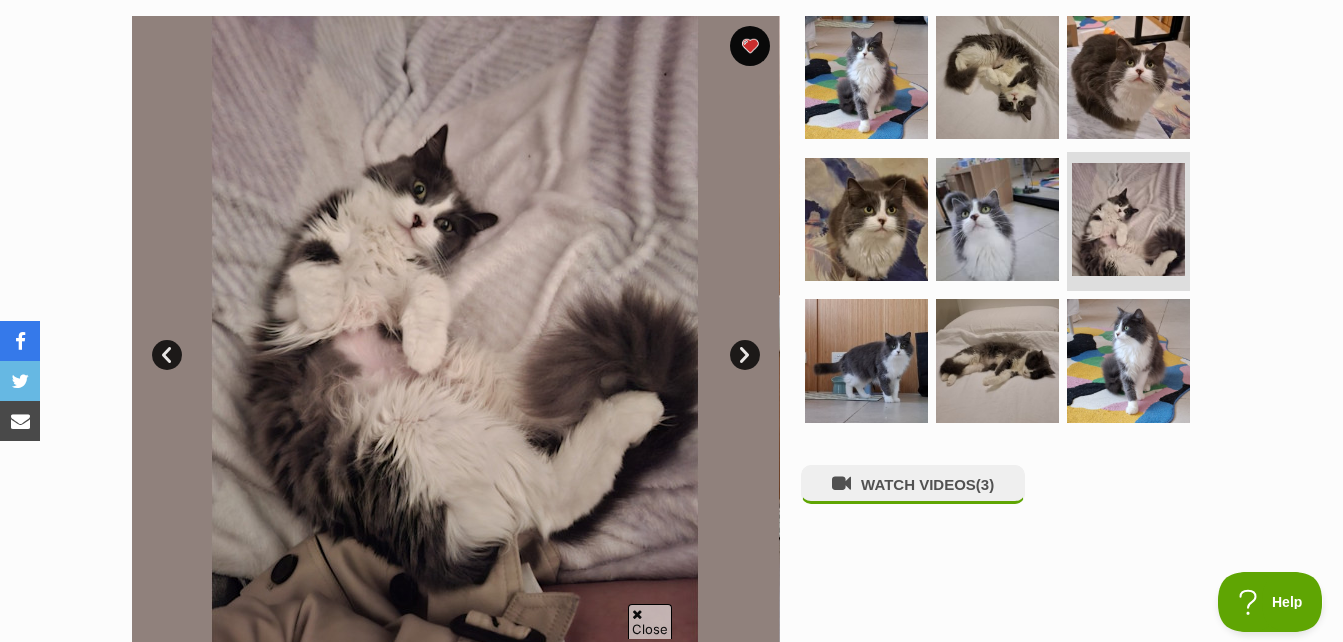 click on "Next" at bounding box center (745, 355) 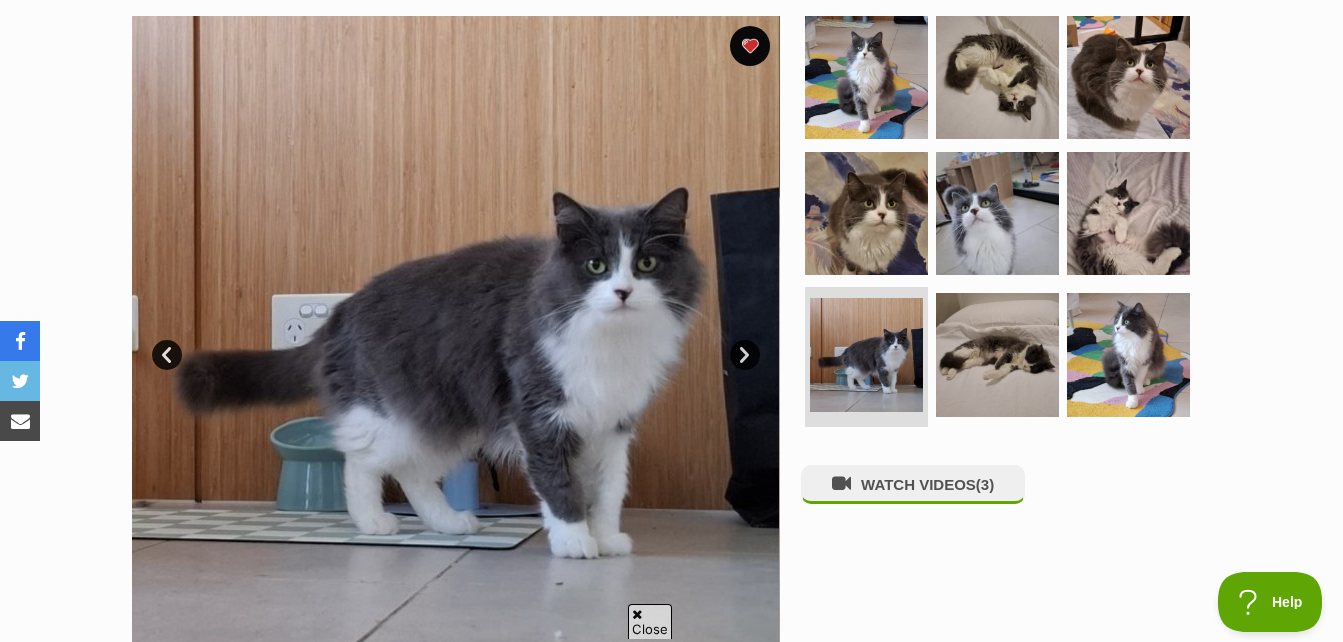 click on "Next" at bounding box center (745, 355) 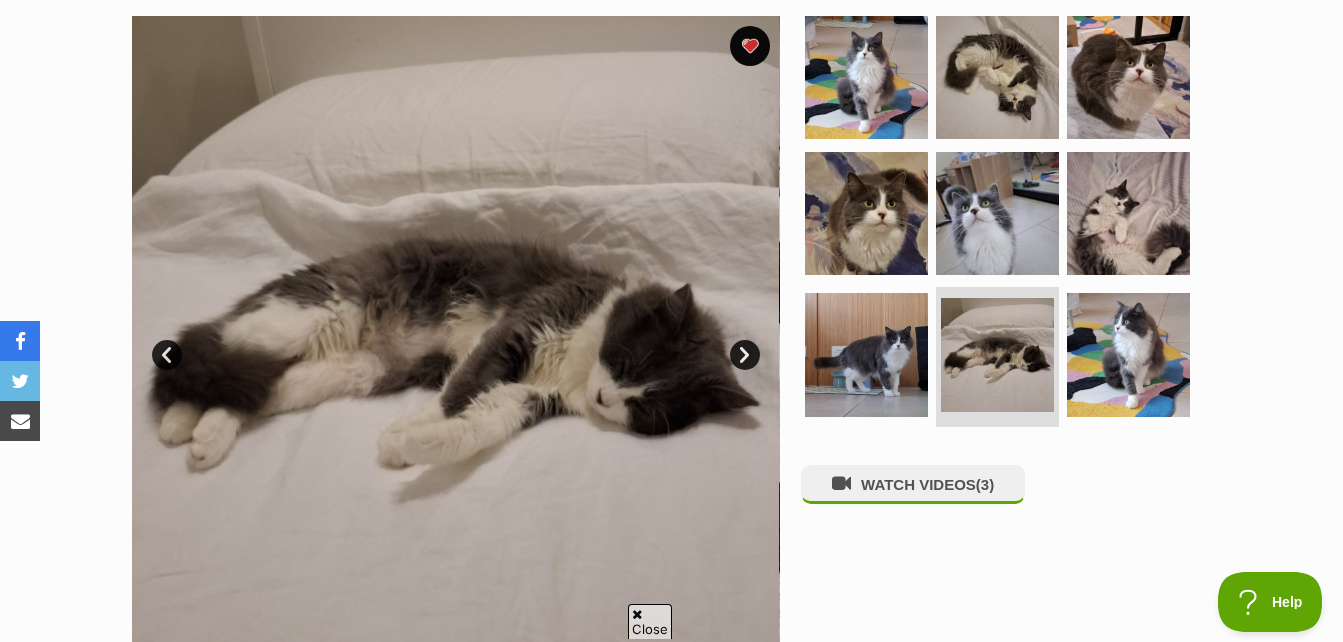 click on "Next" at bounding box center (745, 355) 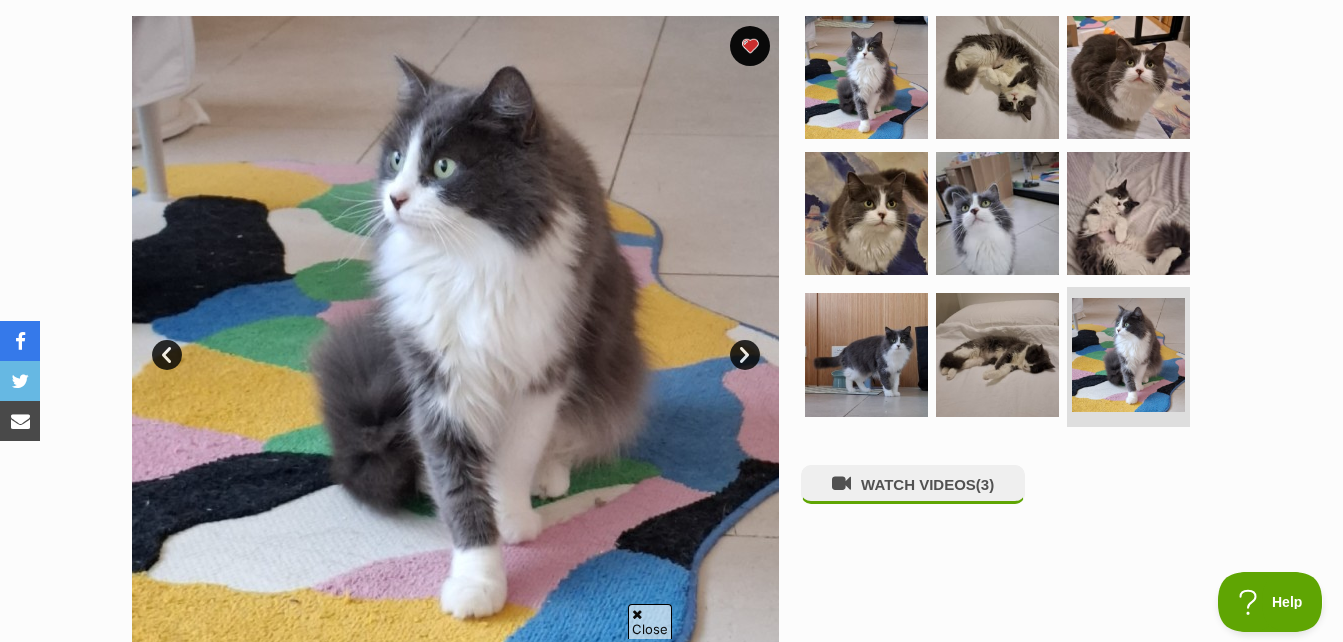 click on "Next" at bounding box center (745, 355) 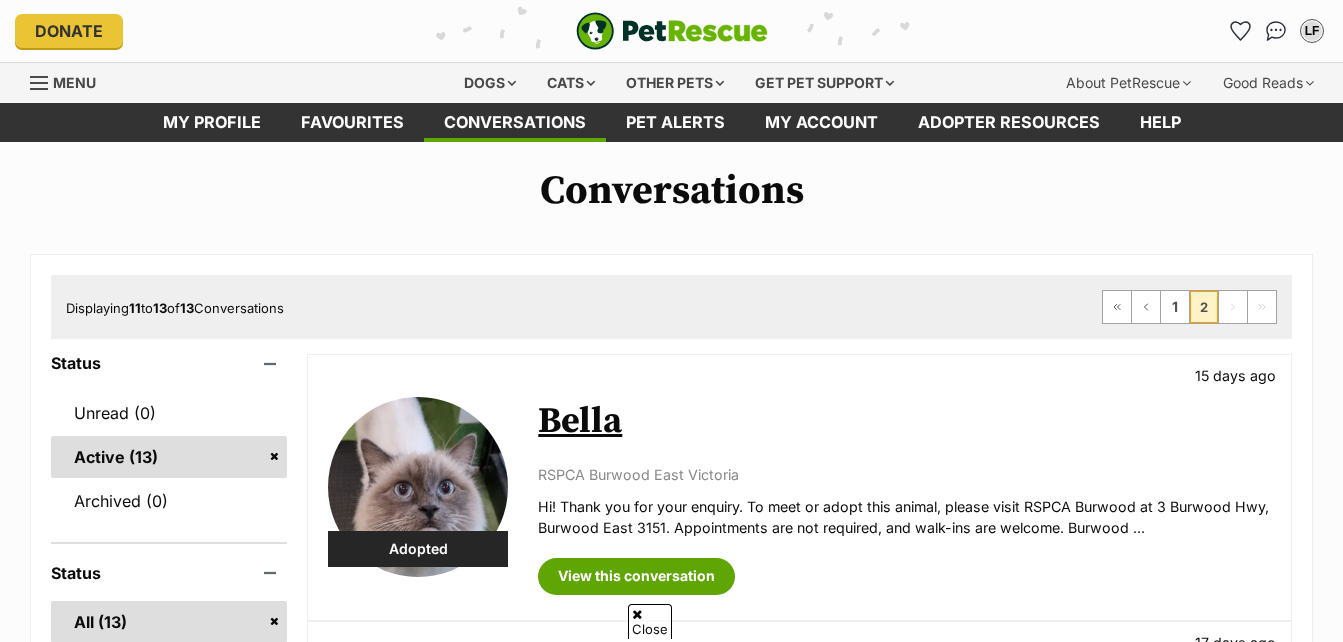 scroll, scrollTop: 400, scrollLeft: 0, axis: vertical 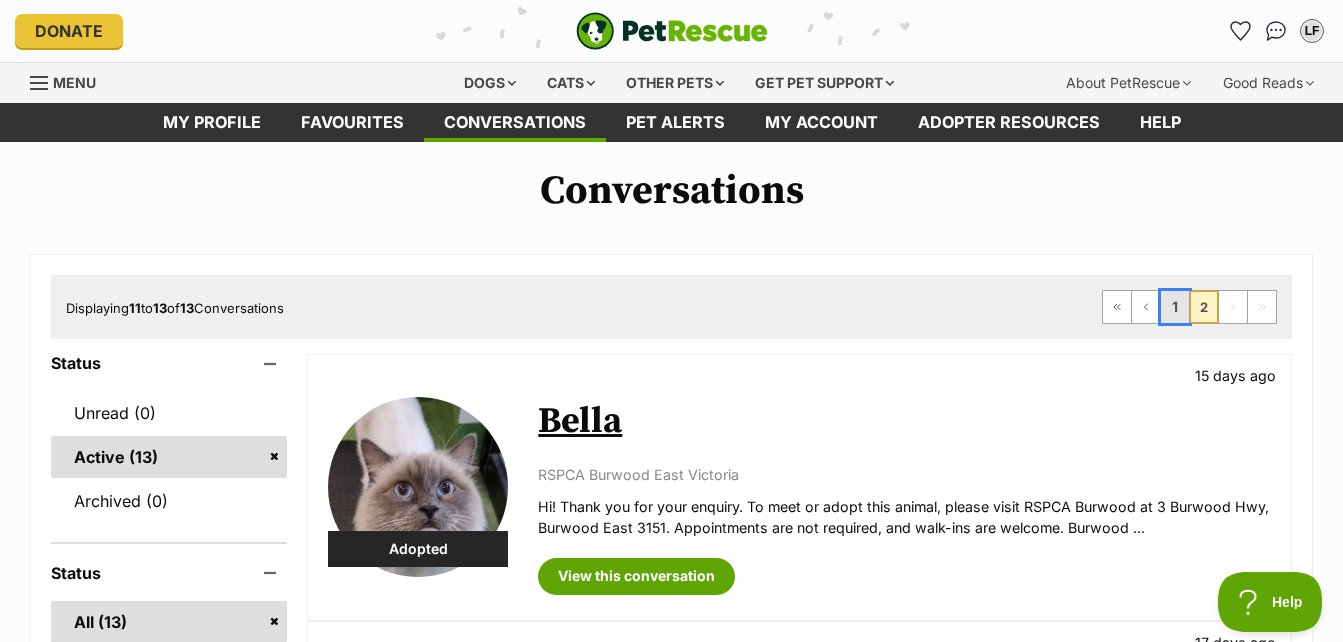 click on "1" at bounding box center [1175, 307] 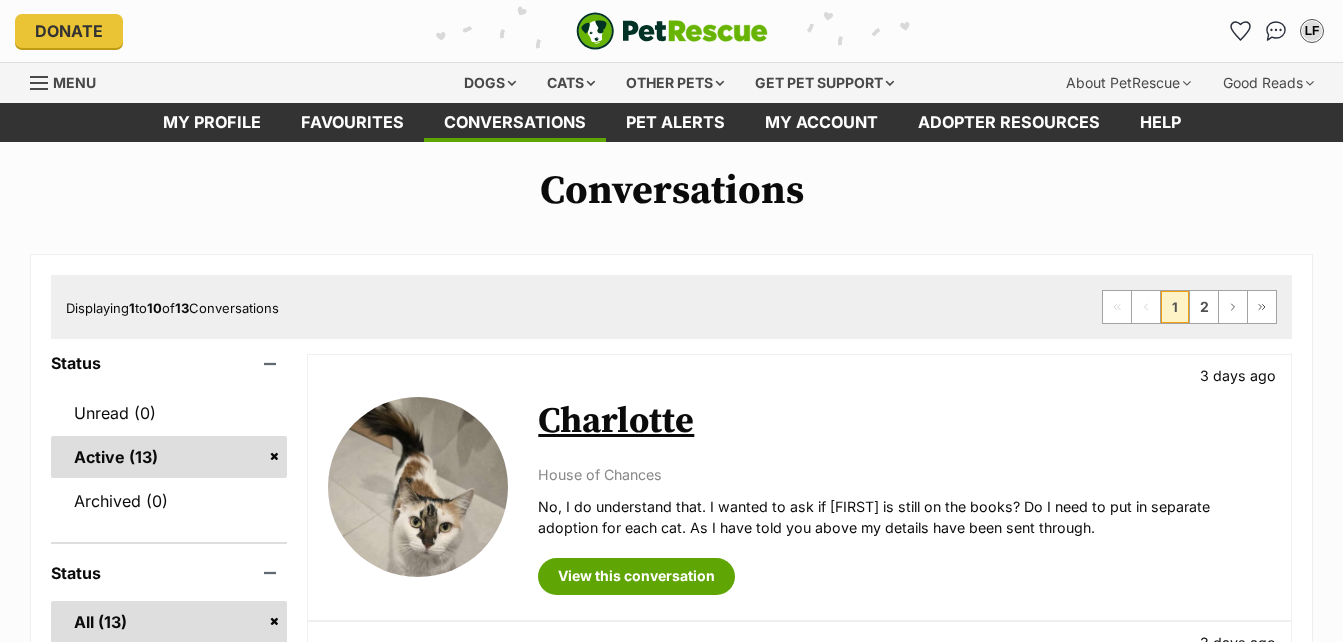 scroll, scrollTop: 0, scrollLeft: 0, axis: both 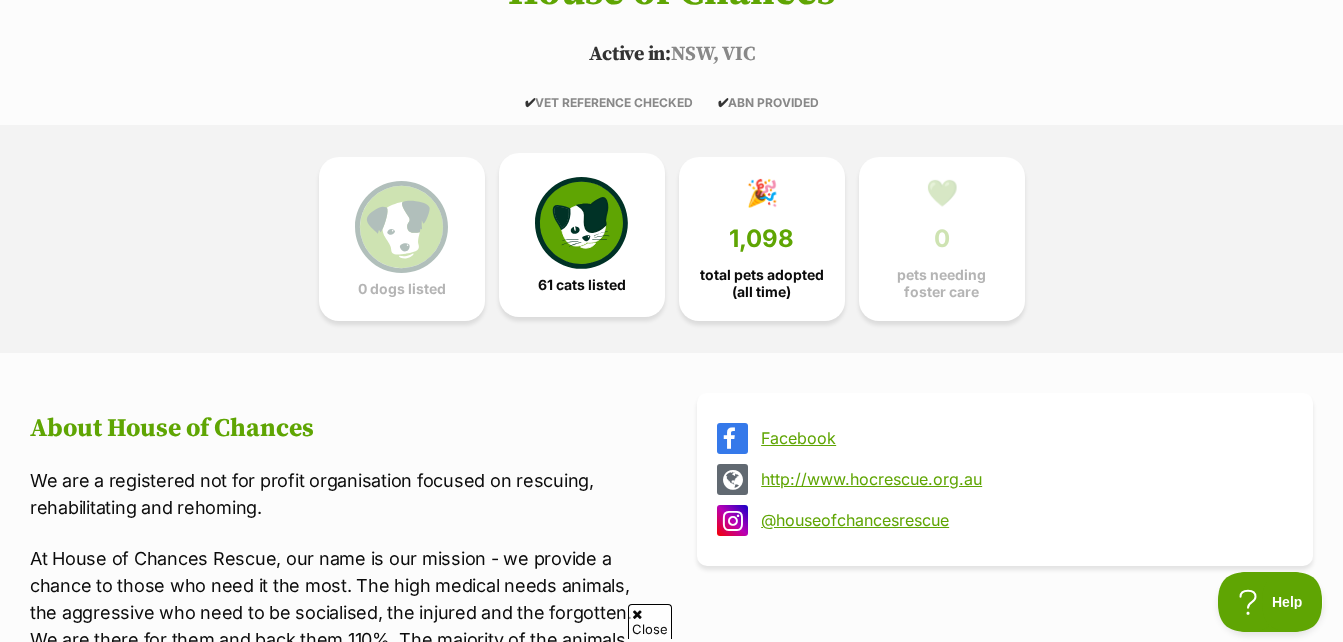 click at bounding box center (581, 223) 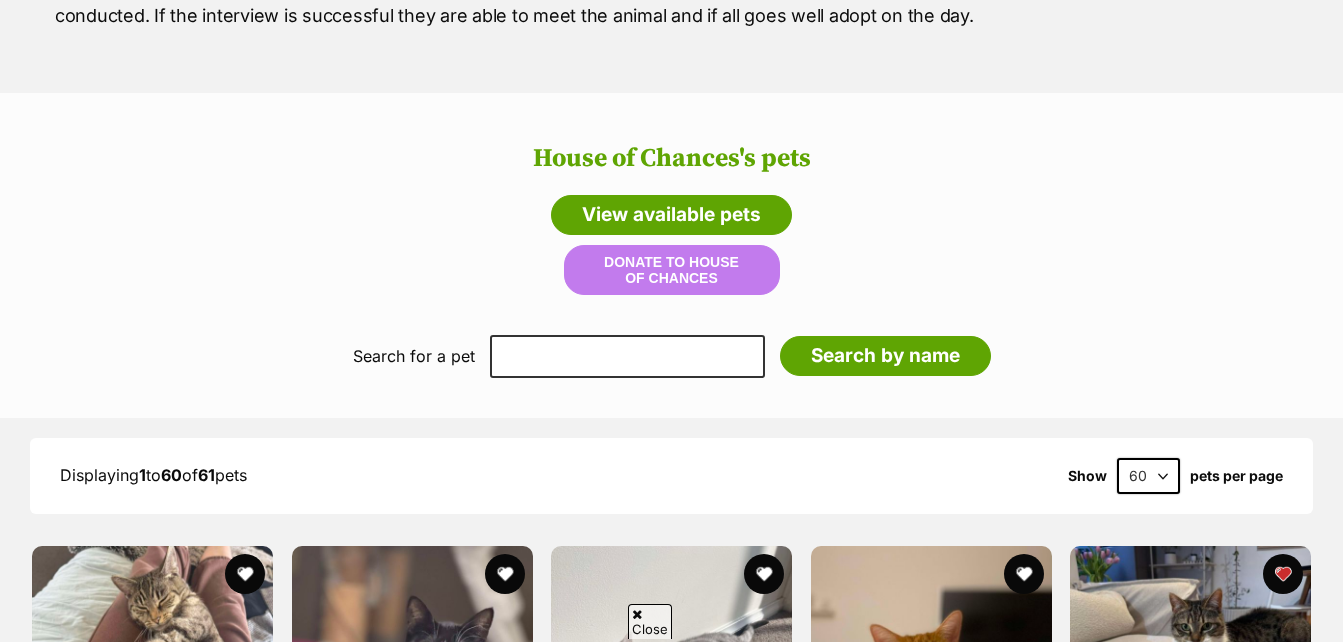scroll, scrollTop: 0, scrollLeft: 0, axis: both 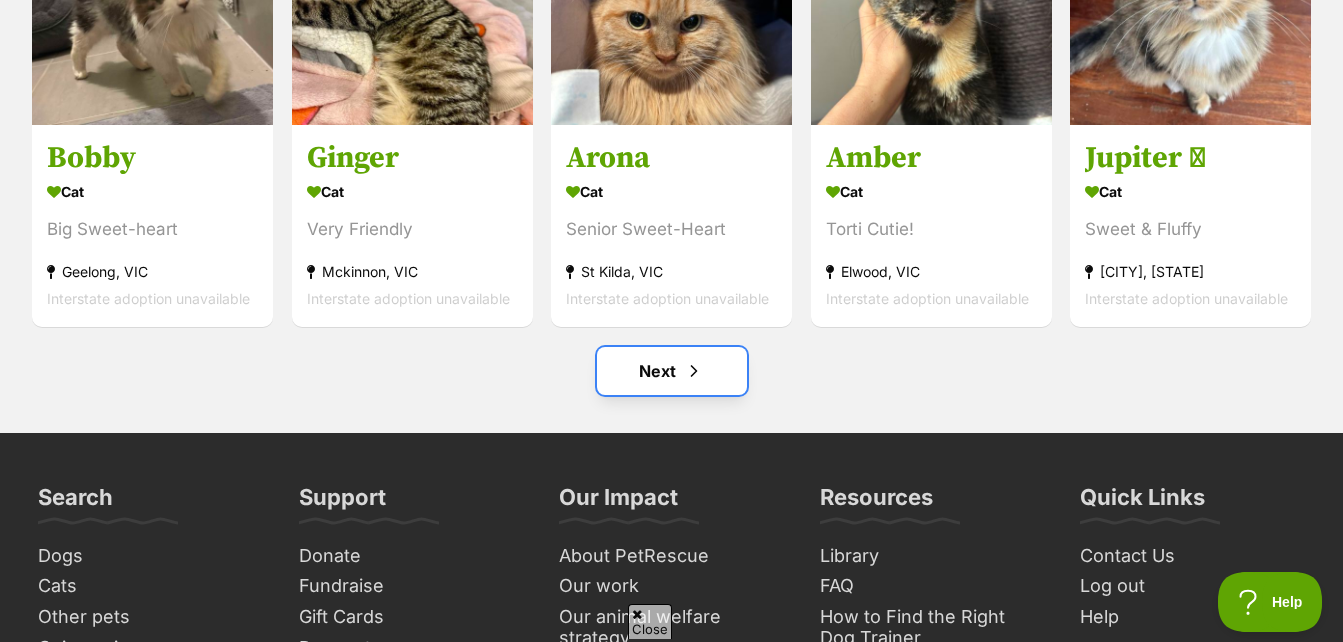 click on "Next" at bounding box center (672, 371) 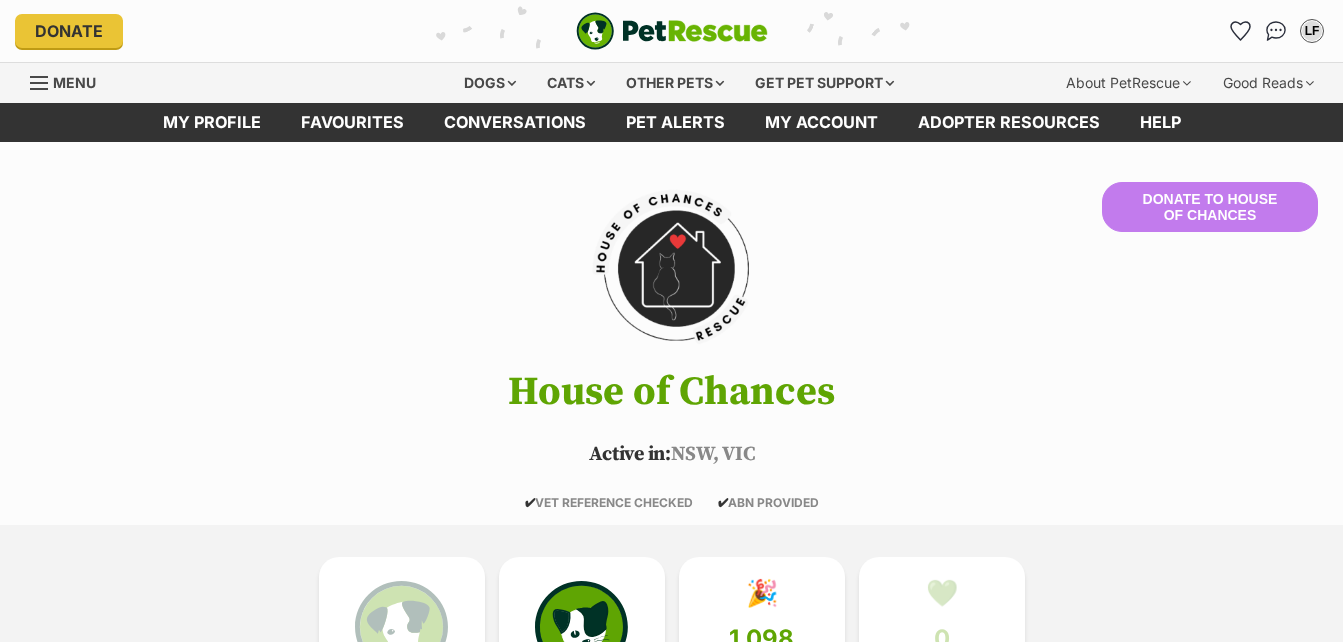scroll, scrollTop: 58, scrollLeft: 0, axis: vertical 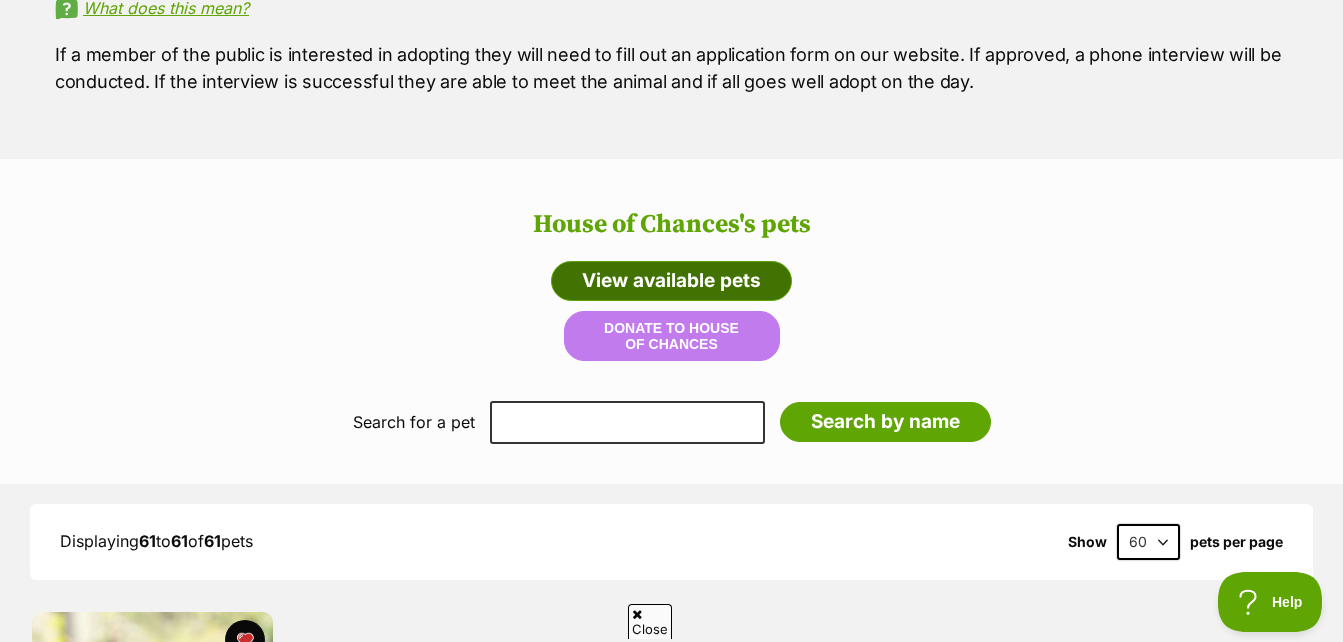 click on "View available pets" at bounding box center [671, 281] 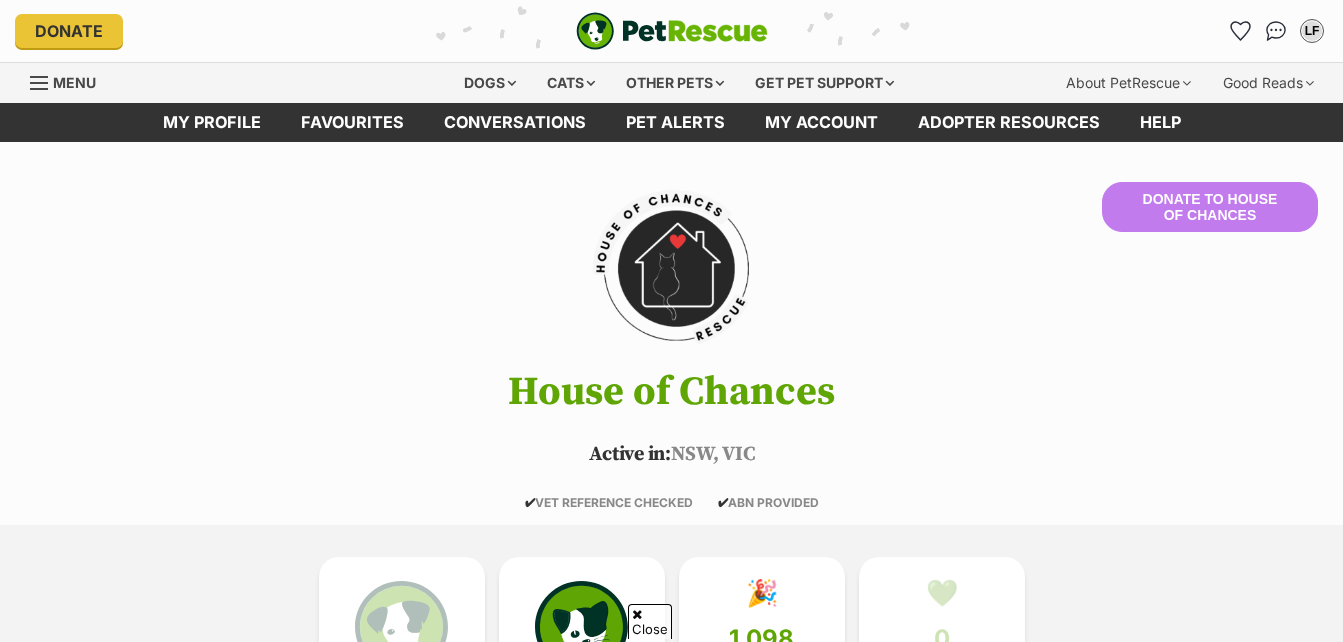 scroll, scrollTop: 1337, scrollLeft: 0, axis: vertical 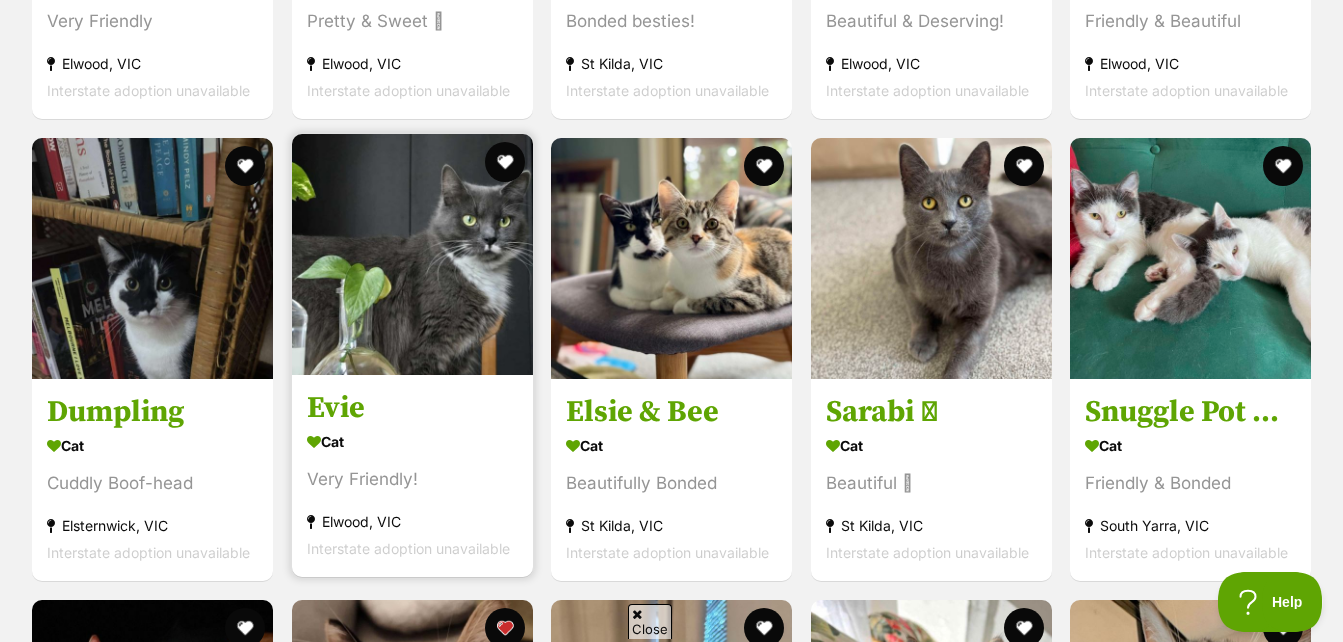 click at bounding box center (412, 254) 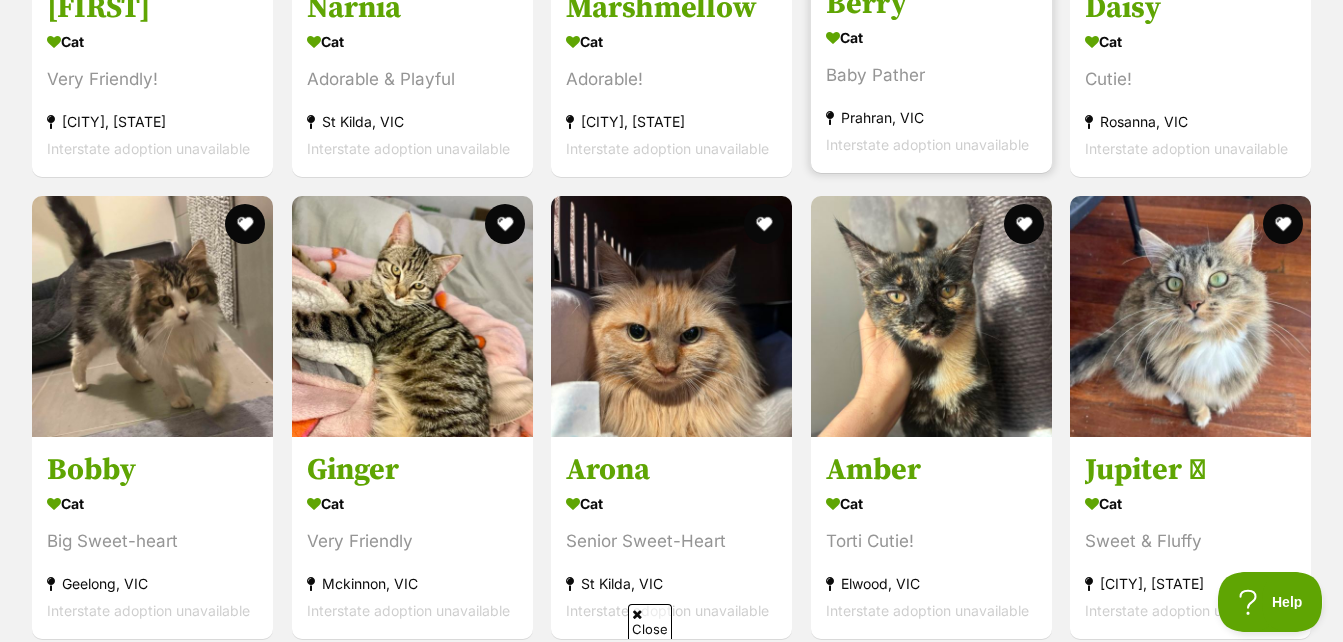 scroll, scrollTop: 7110, scrollLeft: 0, axis: vertical 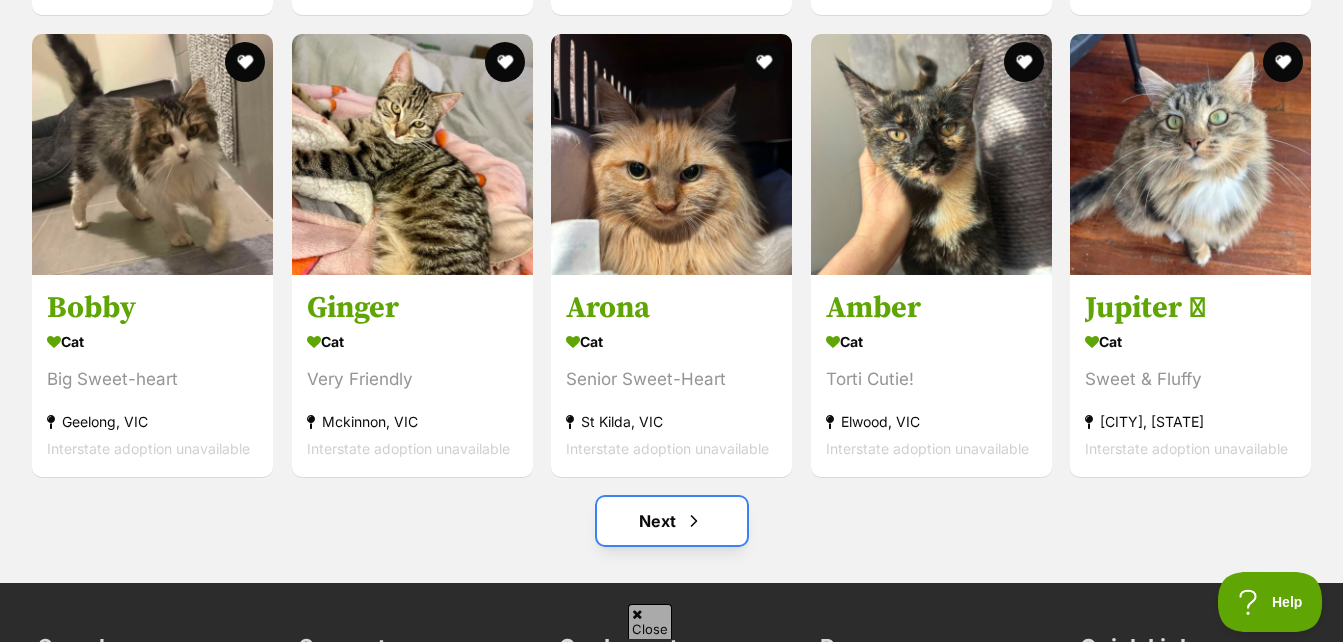 click on "Next" at bounding box center (672, 521) 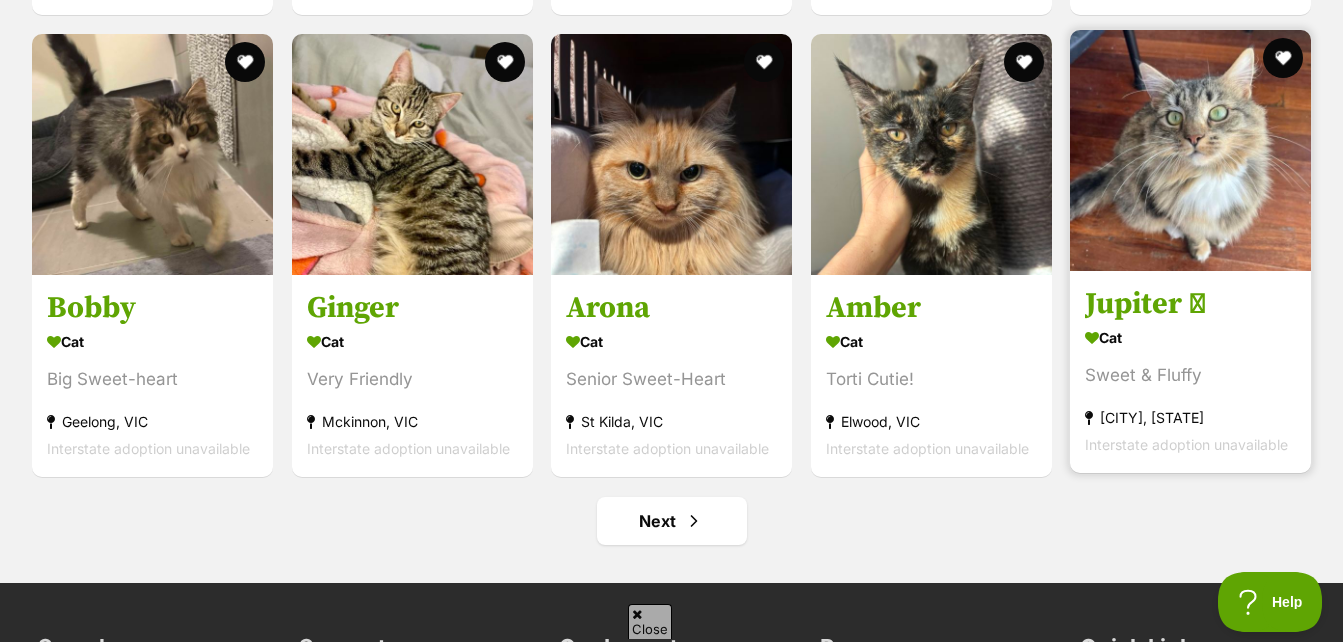 click on "Jupiter 🩷" at bounding box center [1190, 304] 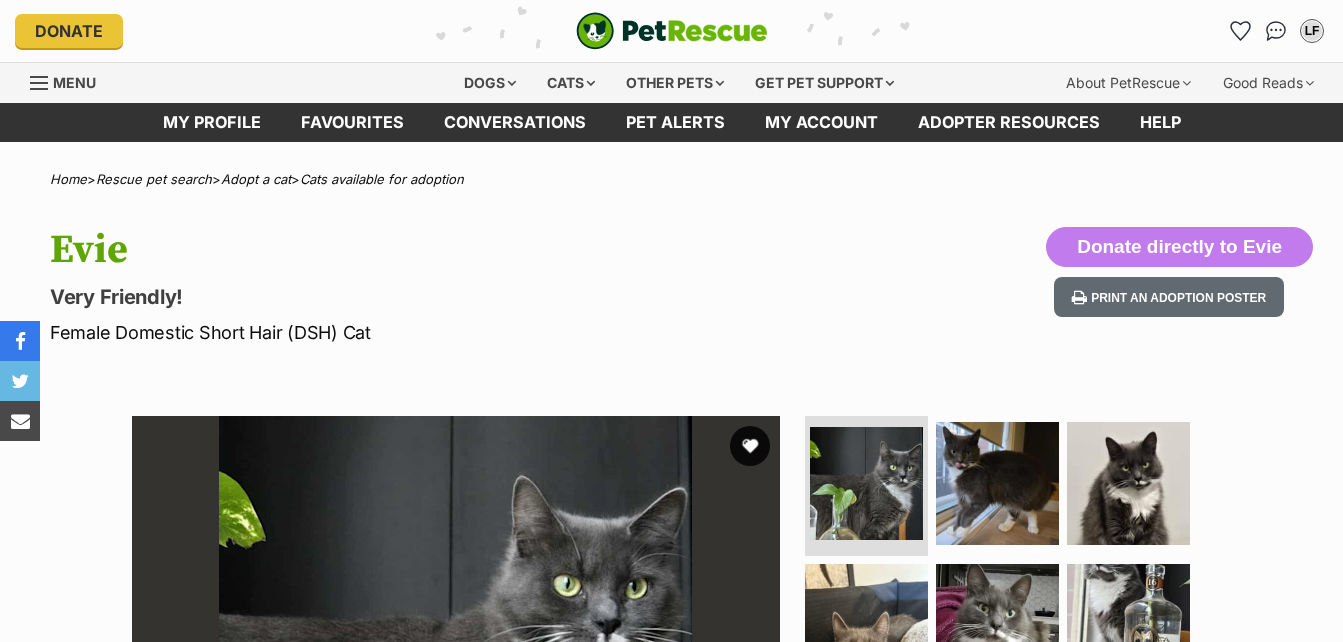 scroll, scrollTop: 0, scrollLeft: 0, axis: both 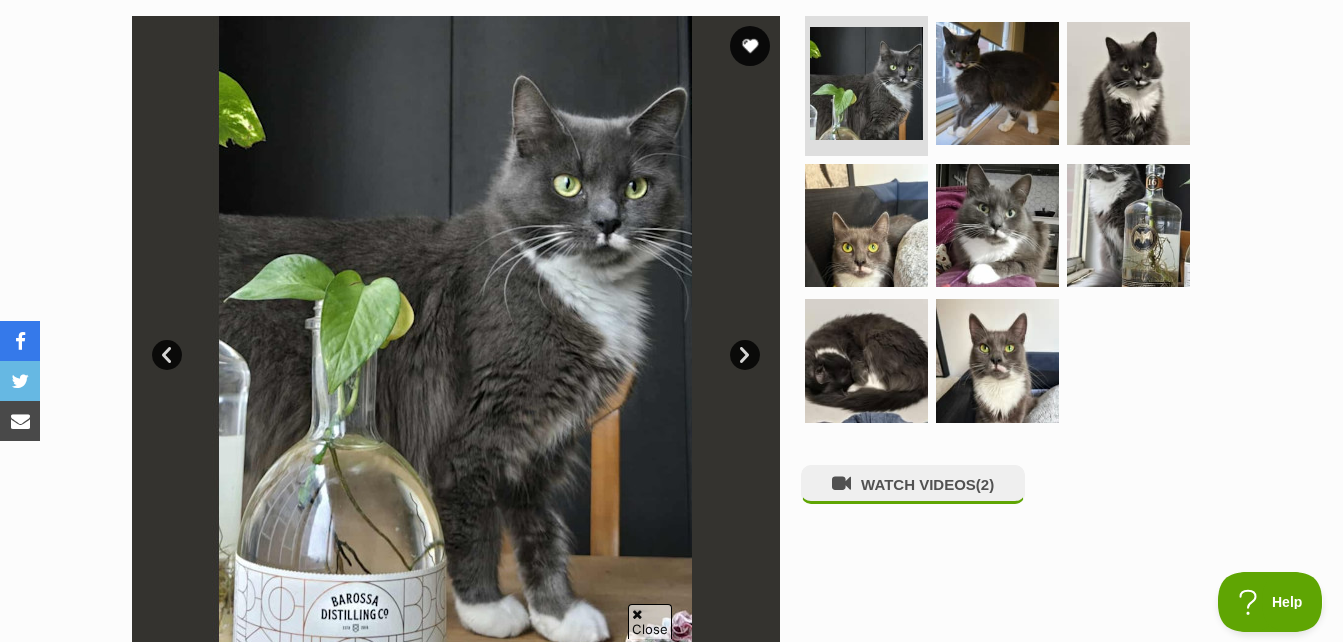 click on "Next" at bounding box center (745, 355) 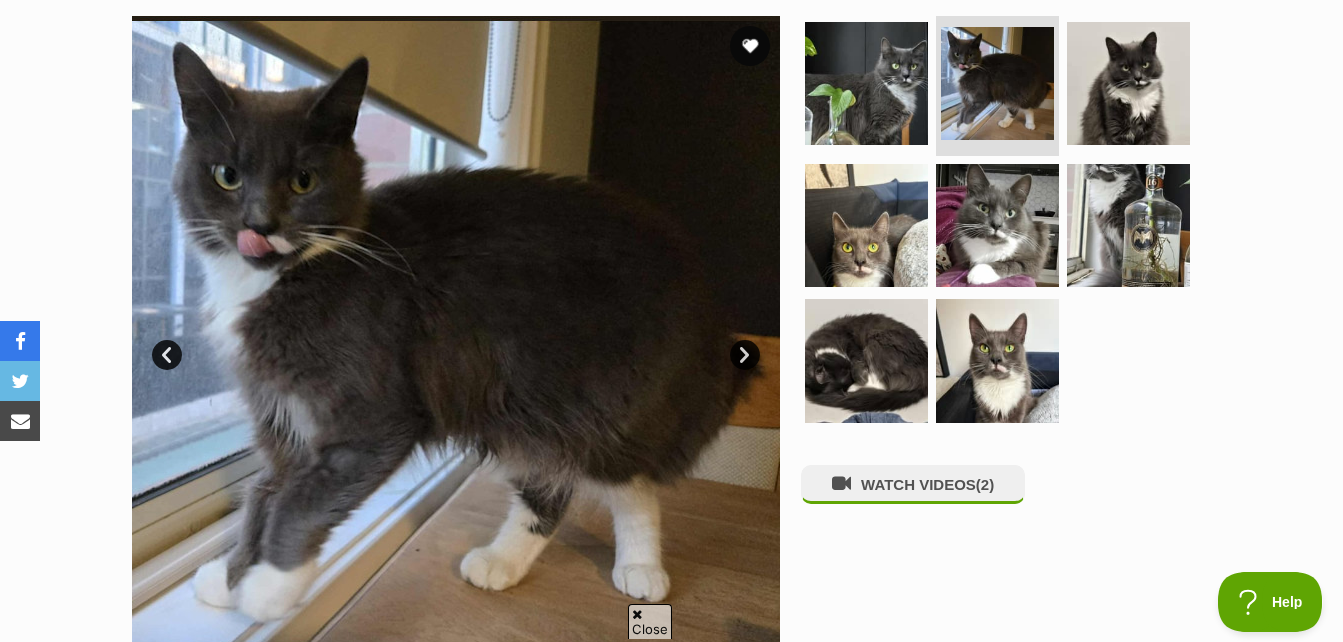 click on "Next" at bounding box center [745, 355] 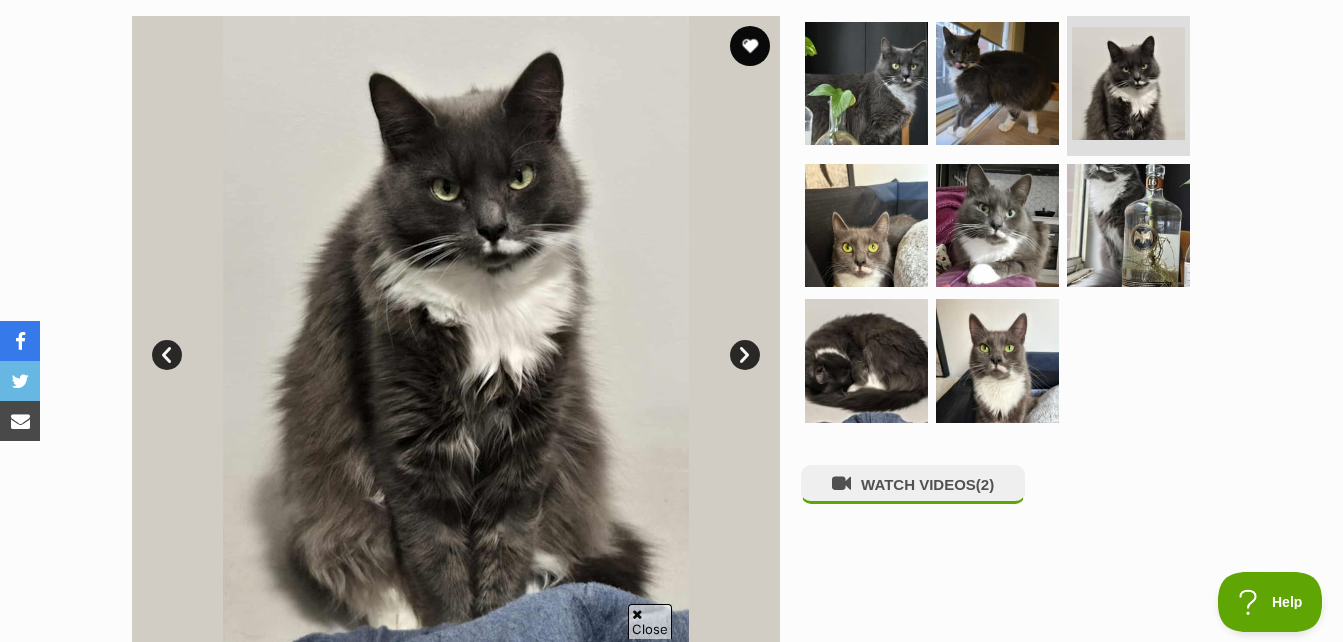 click on "Next" at bounding box center (745, 355) 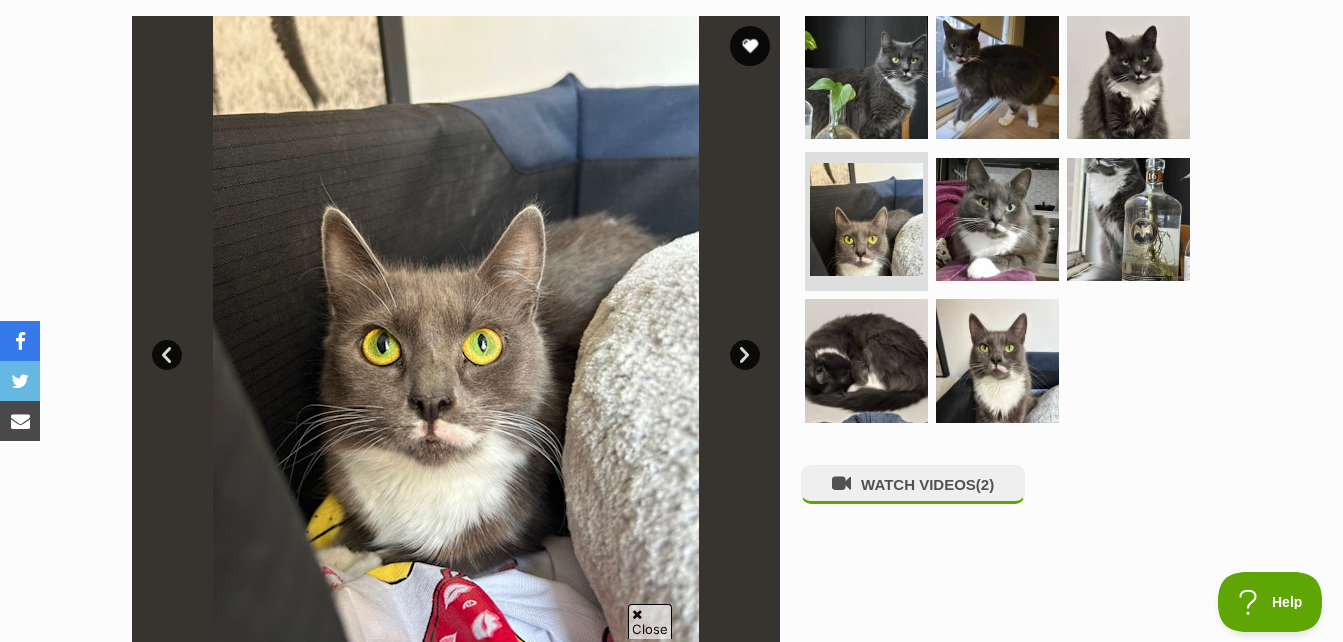 click on "Next" at bounding box center [745, 355] 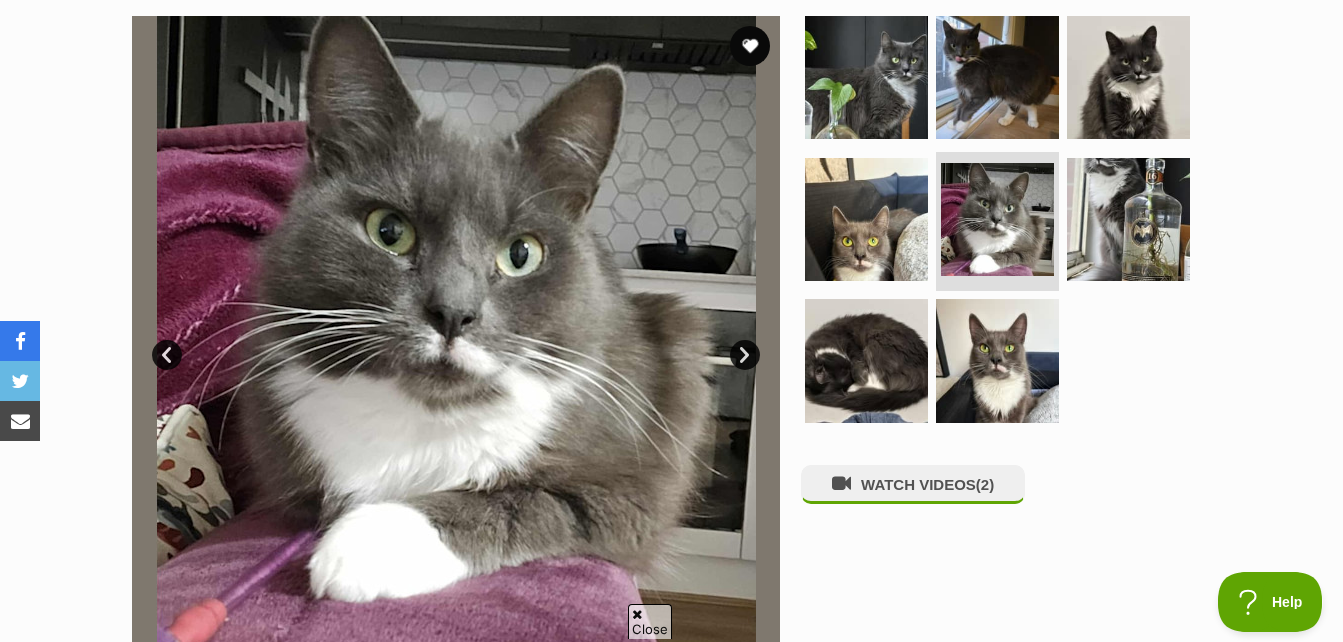 click on "Next" at bounding box center [745, 355] 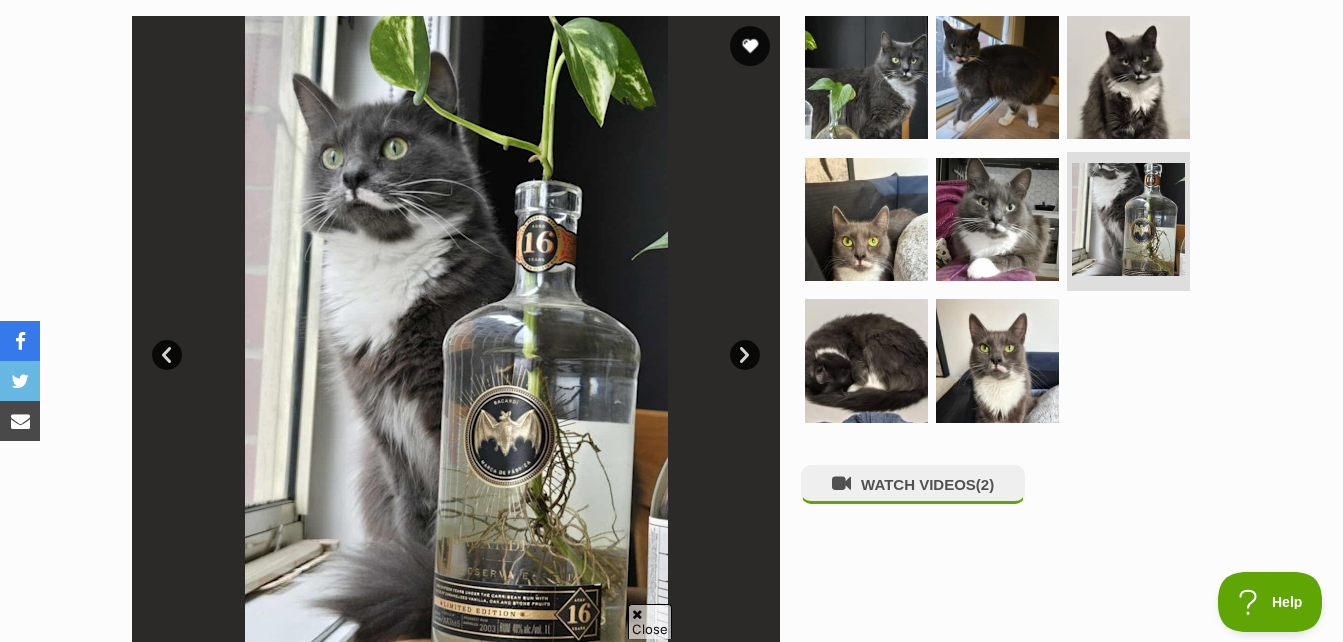 click on "Next" at bounding box center (745, 355) 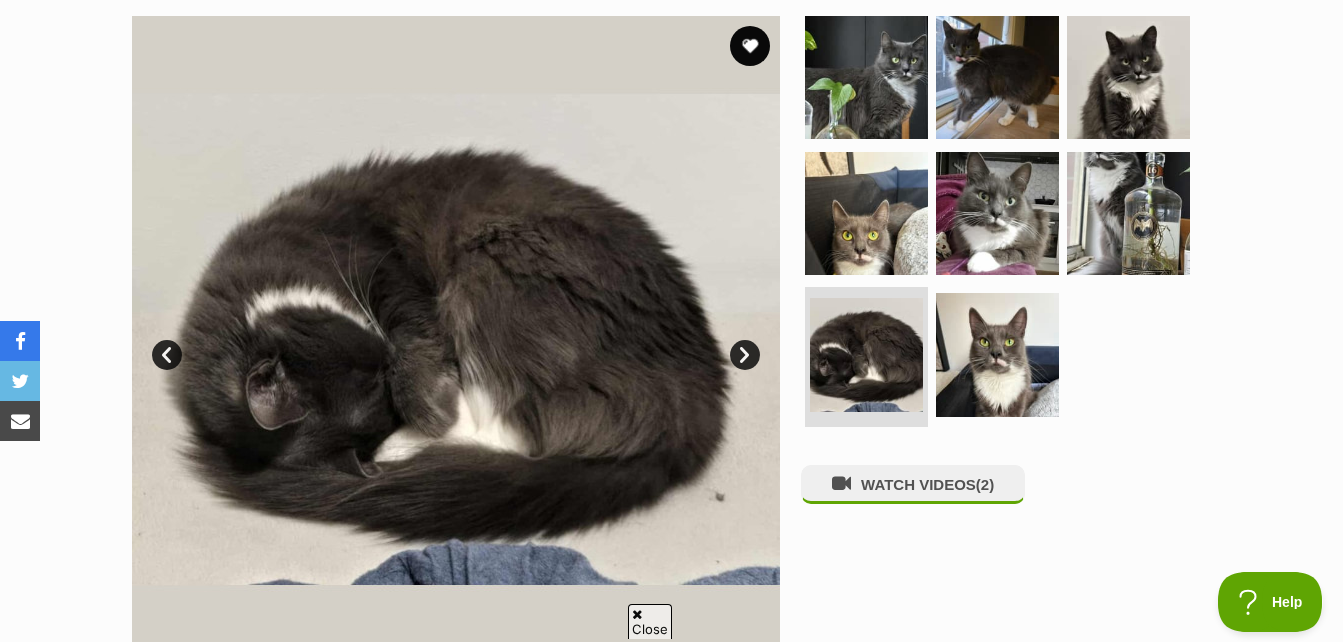 click on "Next" at bounding box center (745, 355) 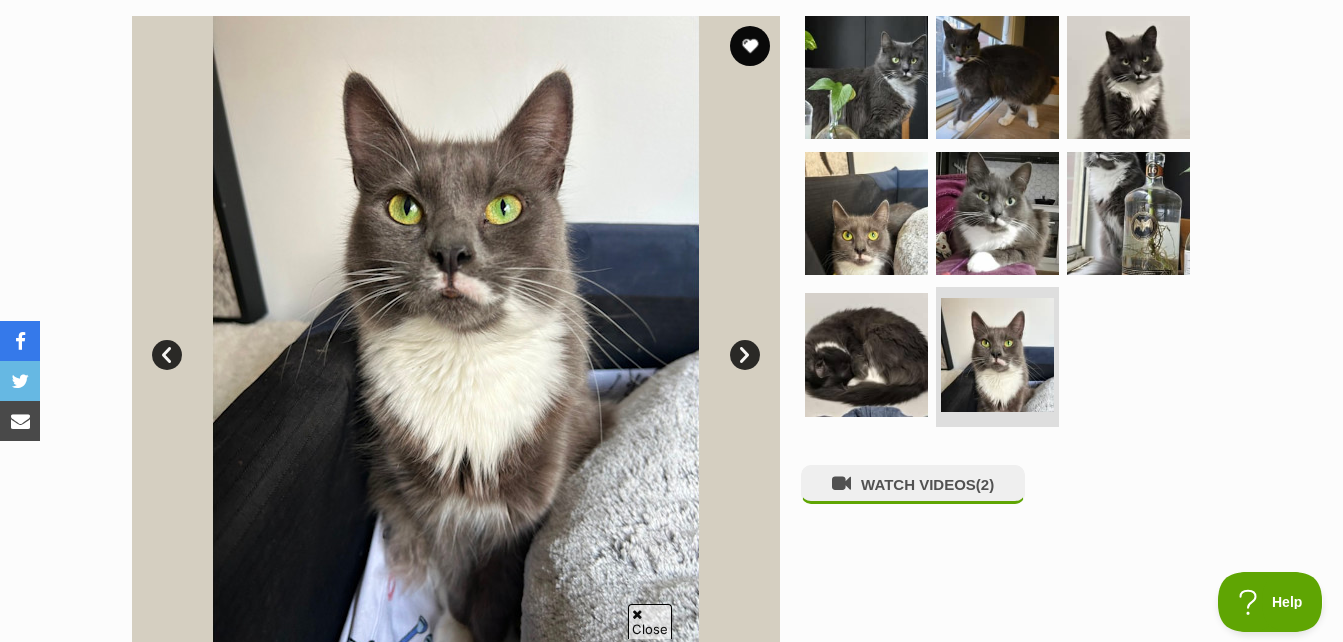 click on "Next" at bounding box center (745, 355) 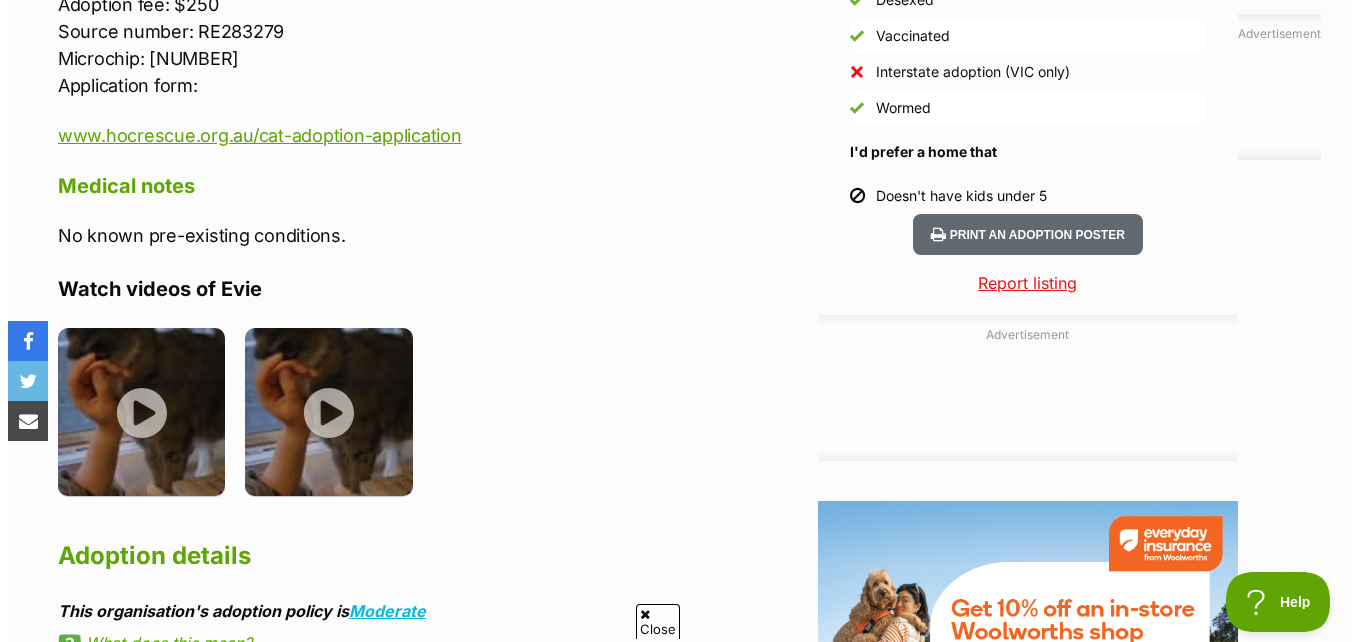 scroll, scrollTop: 1900, scrollLeft: 0, axis: vertical 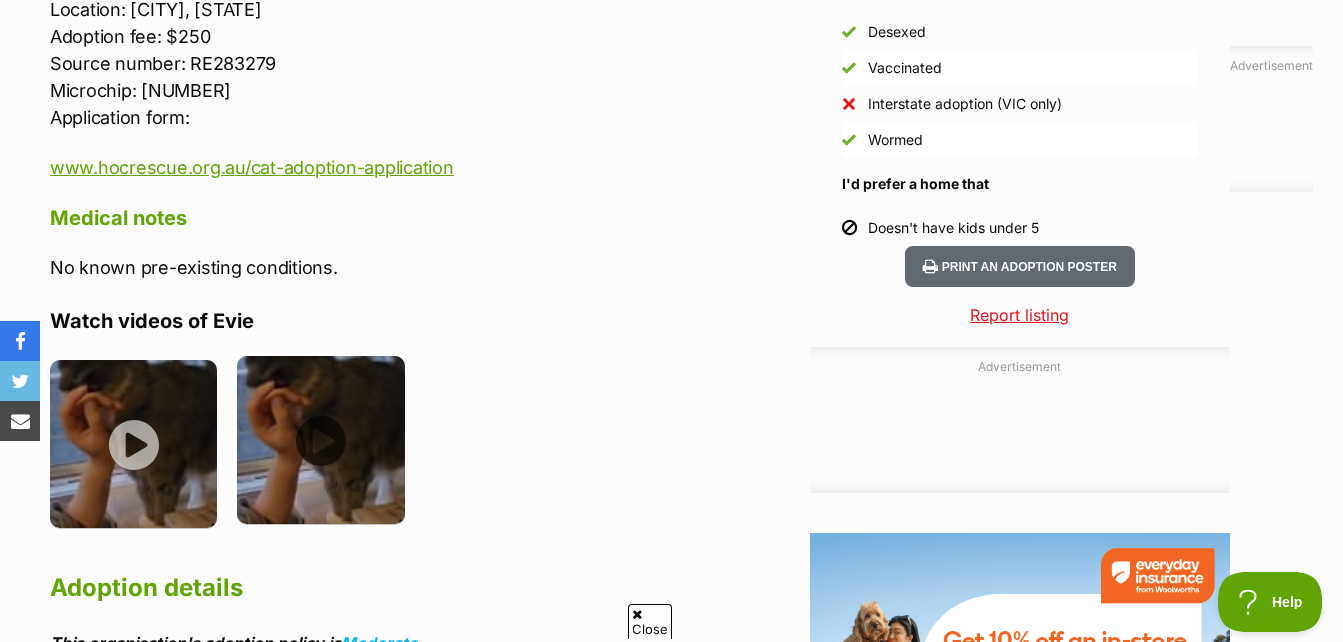 click at bounding box center [320, 439] 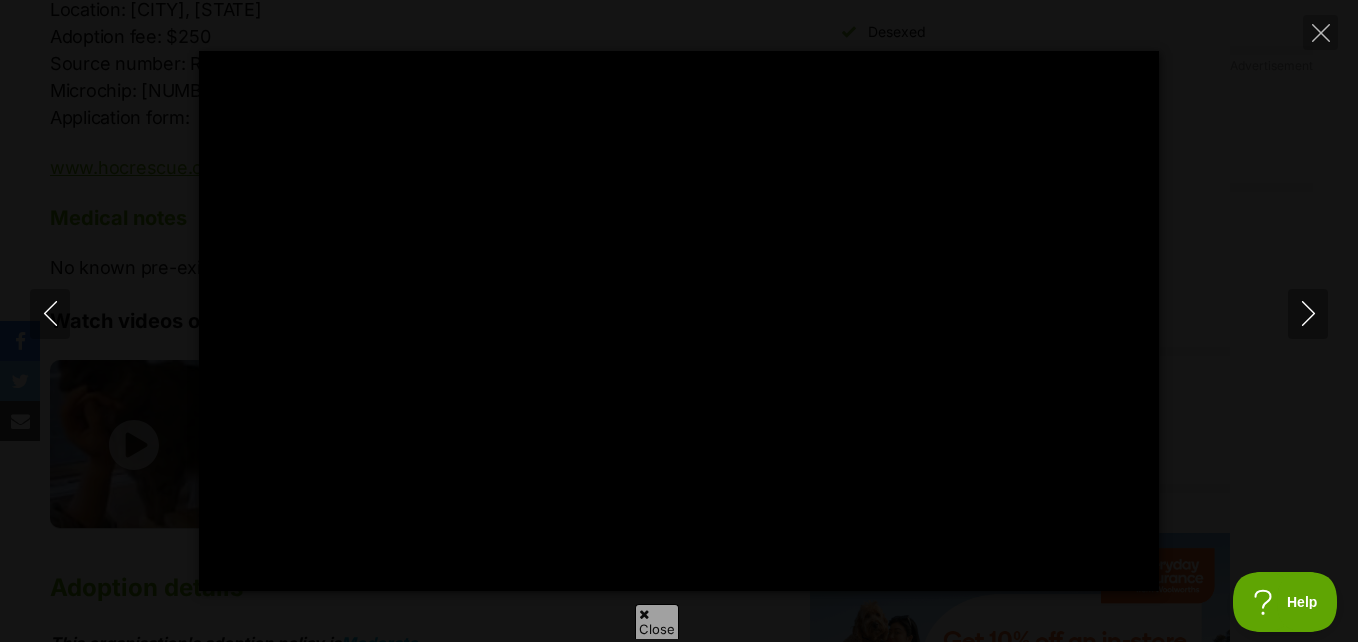 type on "100" 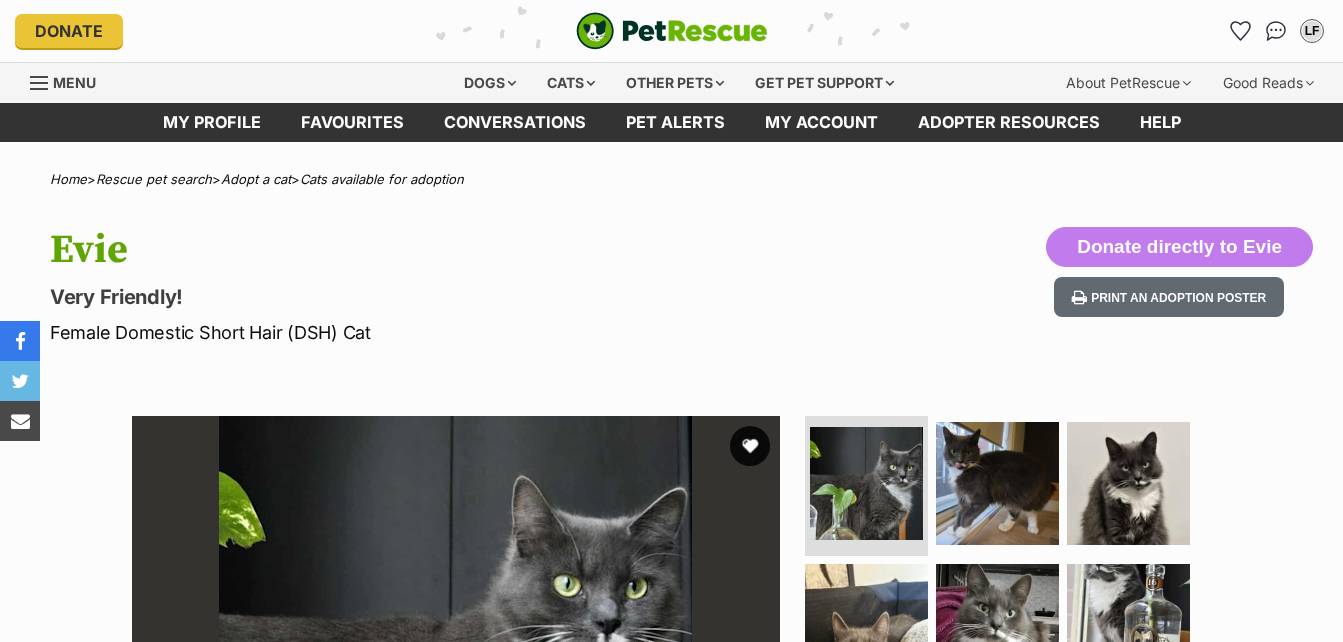 scroll, scrollTop: 0, scrollLeft: 0, axis: both 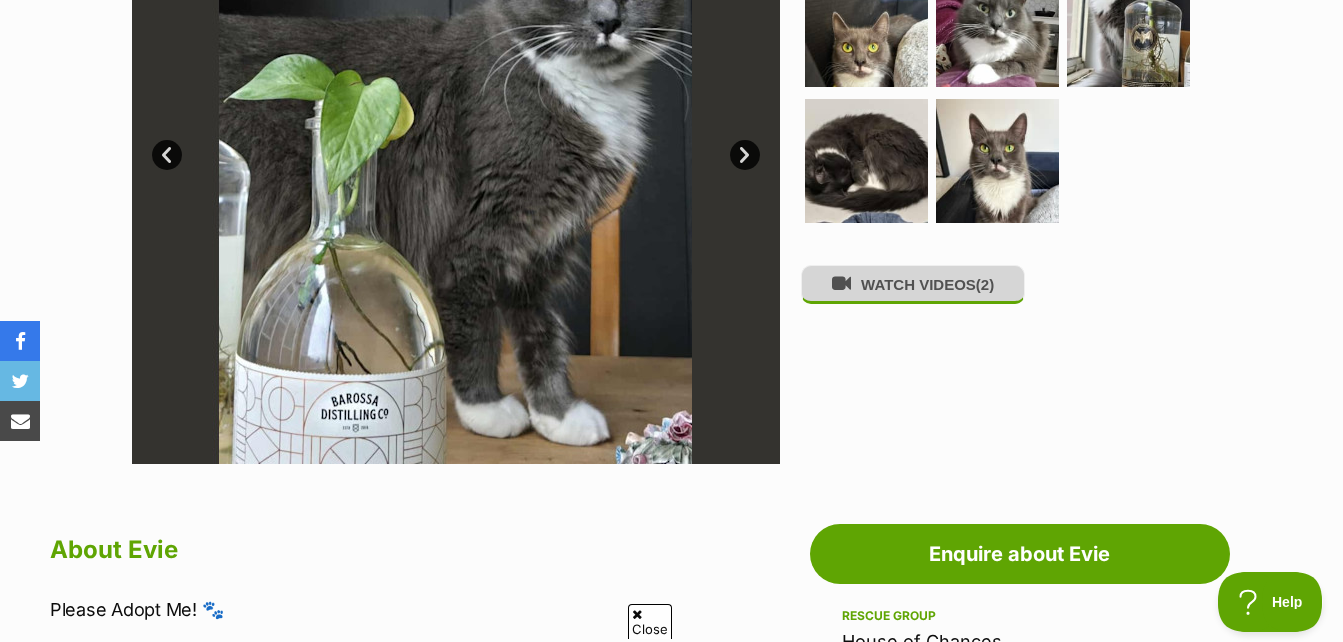 click on "WATCH VIDEOS
(2)" at bounding box center [913, 284] 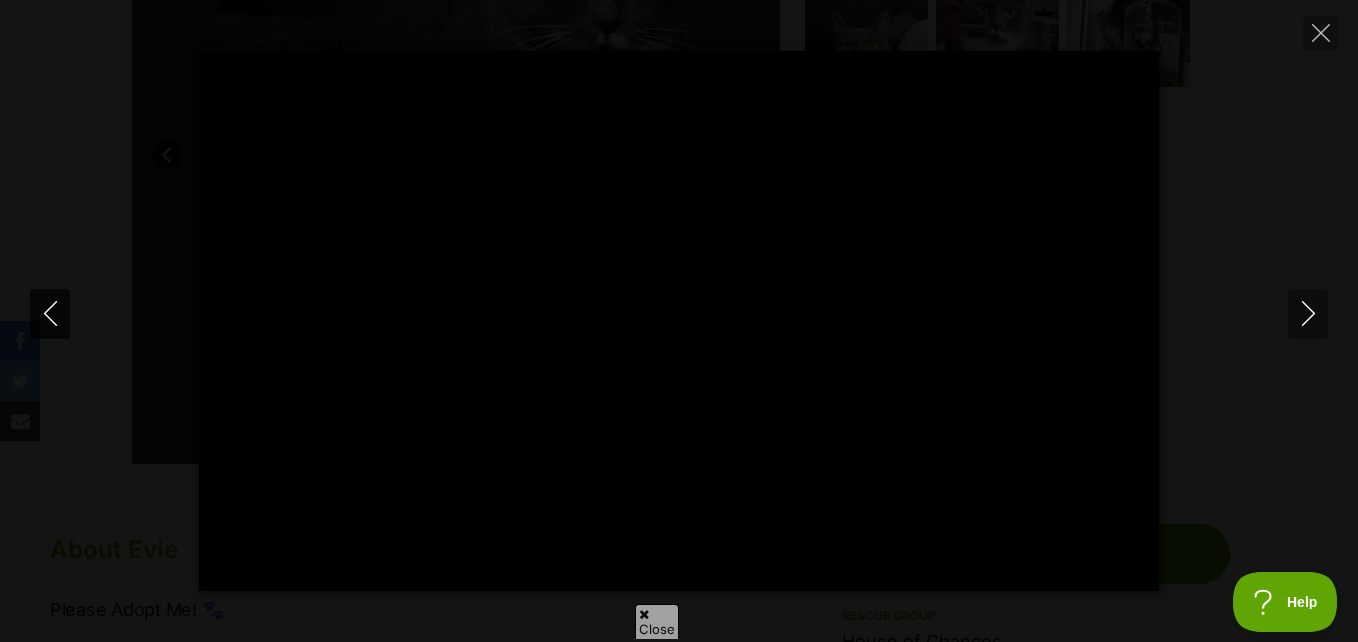 click at bounding box center (50, 314) 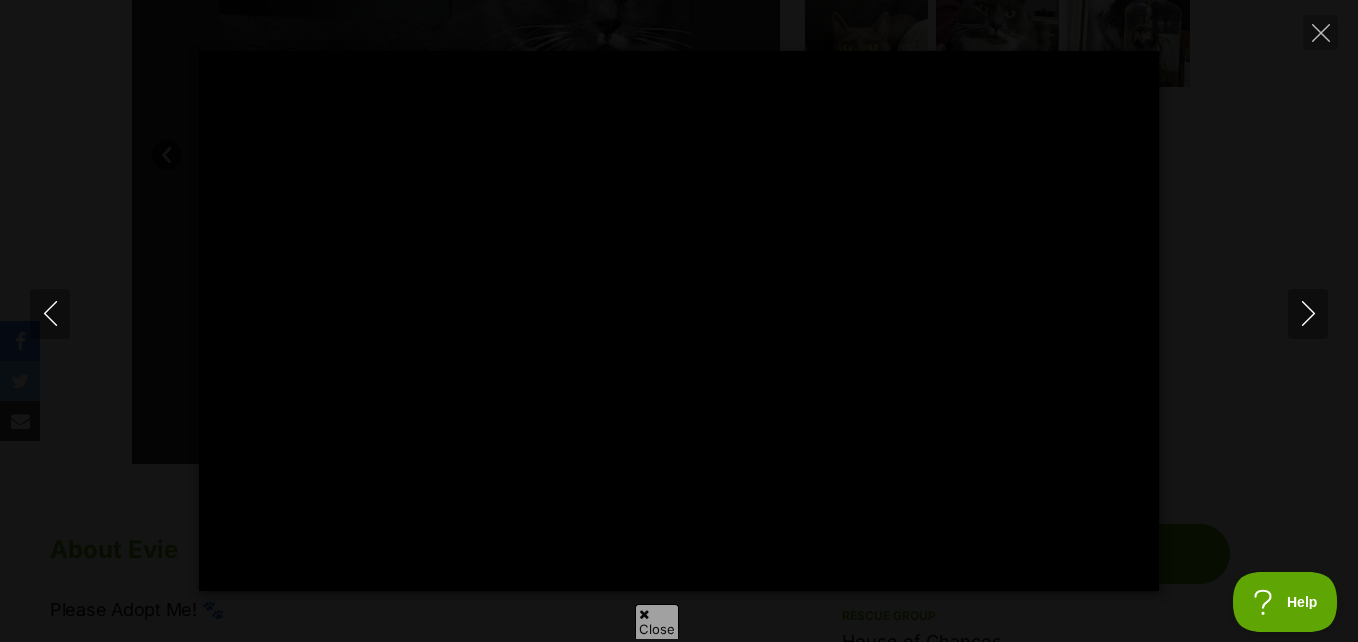 type on "8.82" 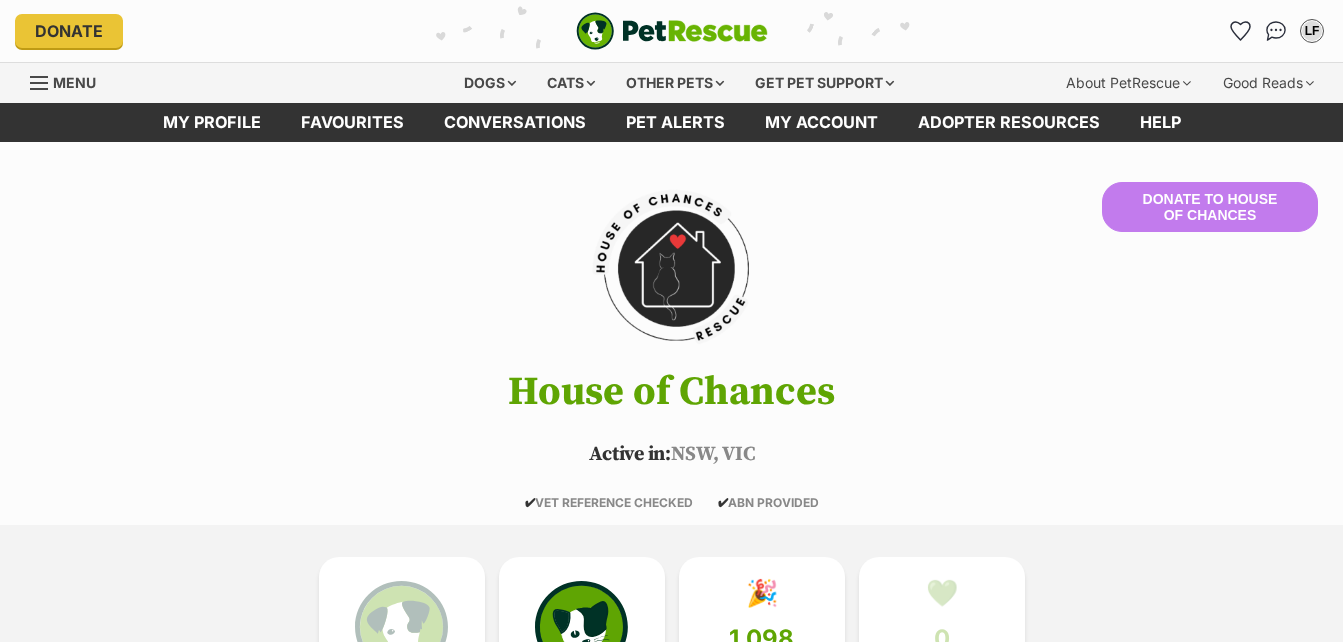scroll, scrollTop: 1, scrollLeft: 0, axis: vertical 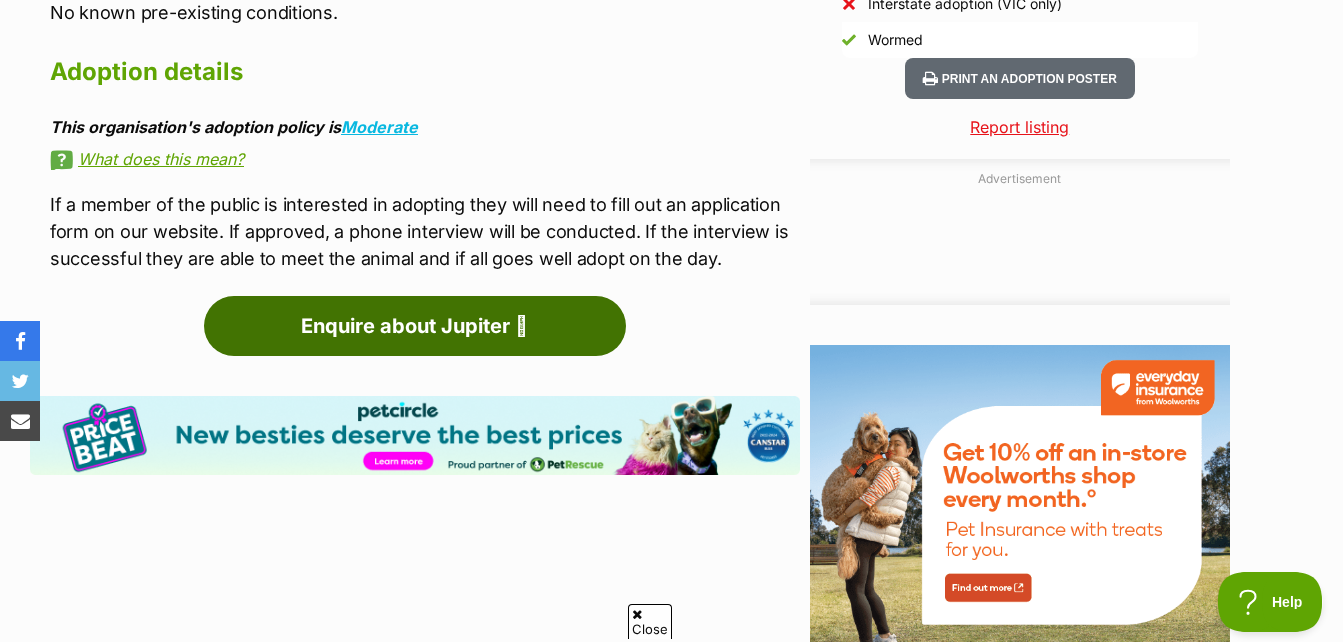 click on "Enquire about Jupiter 🩷" at bounding box center (415, 326) 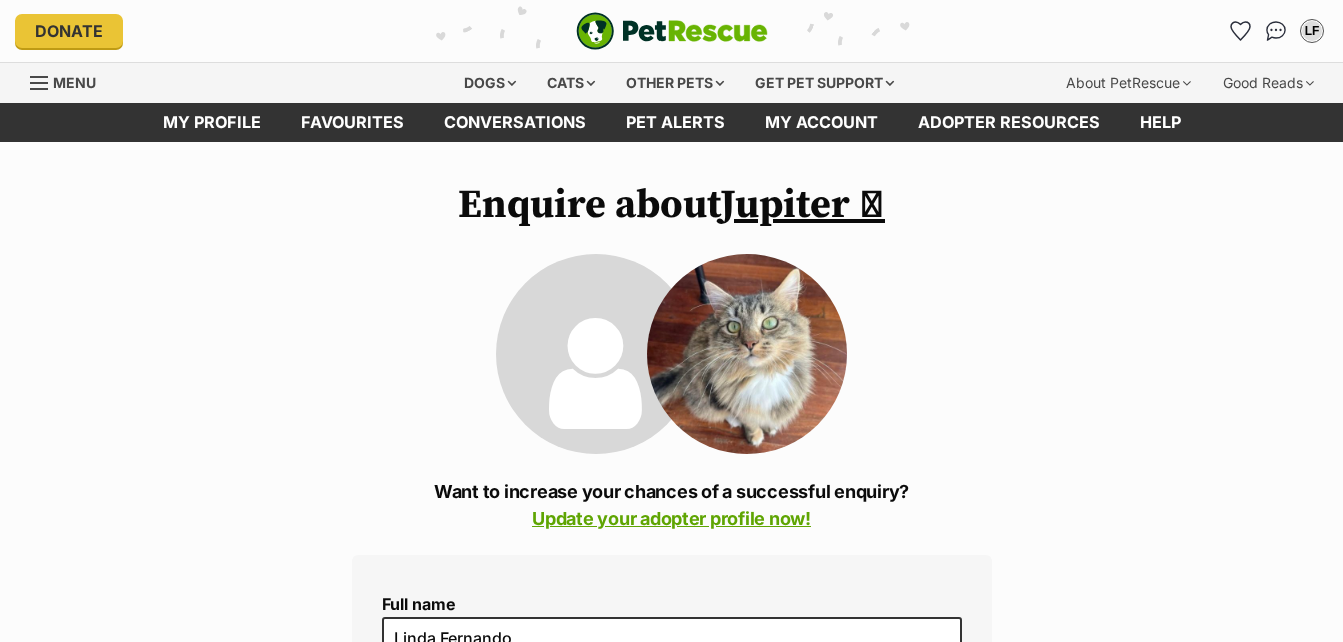 scroll, scrollTop: 0, scrollLeft: 0, axis: both 